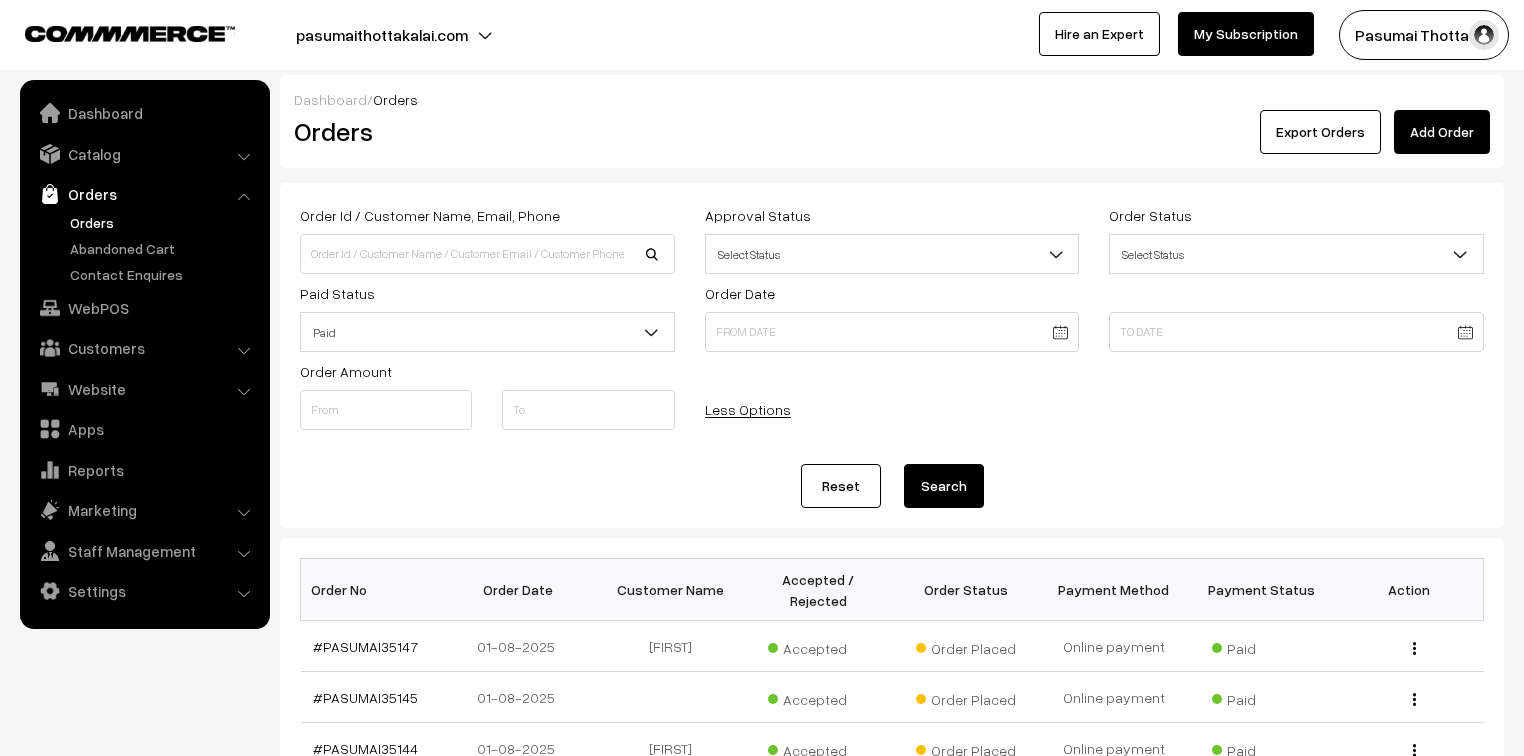 scroll, scrollTop: 240, scrollLeft: 0, axis: vertical 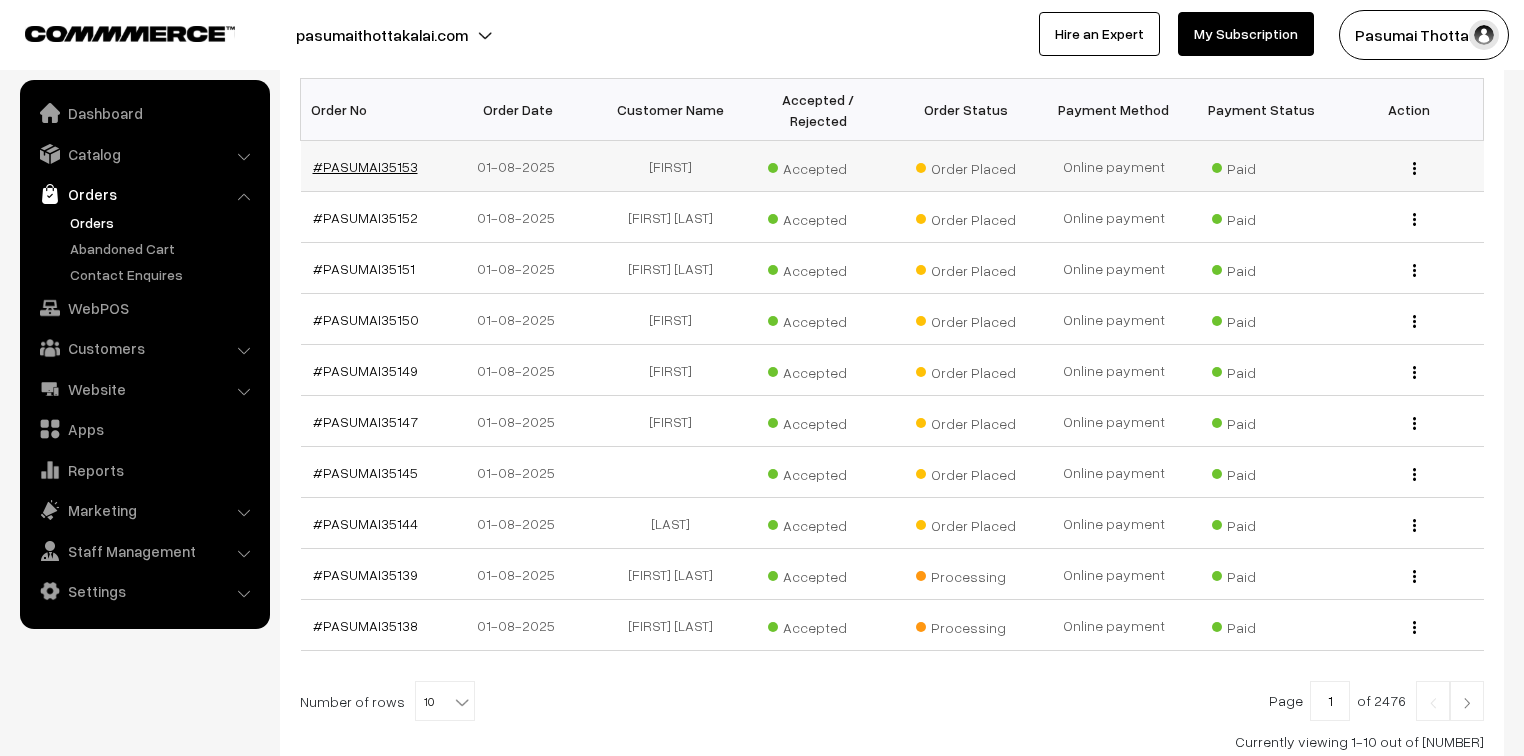 drag, startPoint x: 395, startPoint y: 132, endPoint x: 340, endPoint y: 148, distance: 57.280014 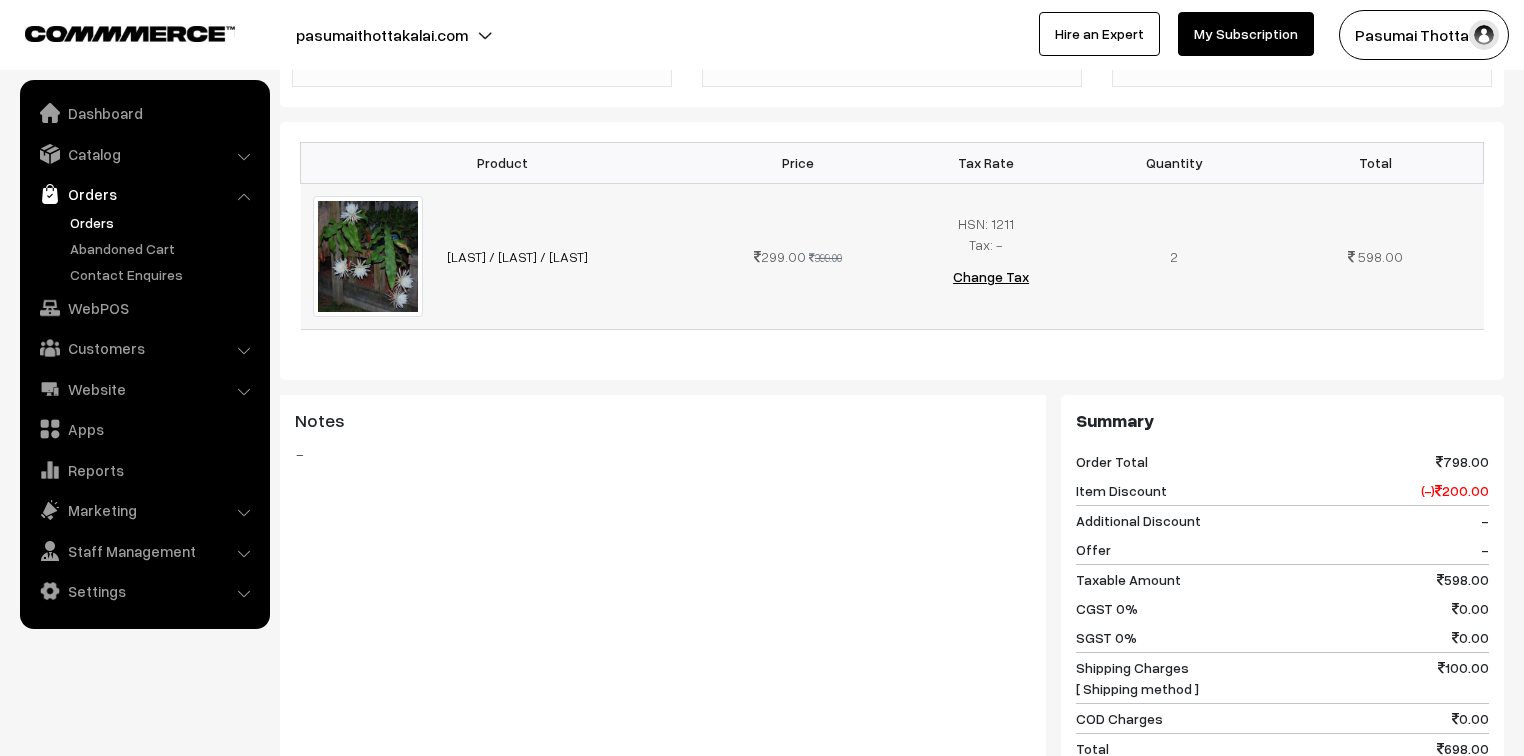 scroll, scrollTop: 240, scrollLeft: 0, axis: vertical 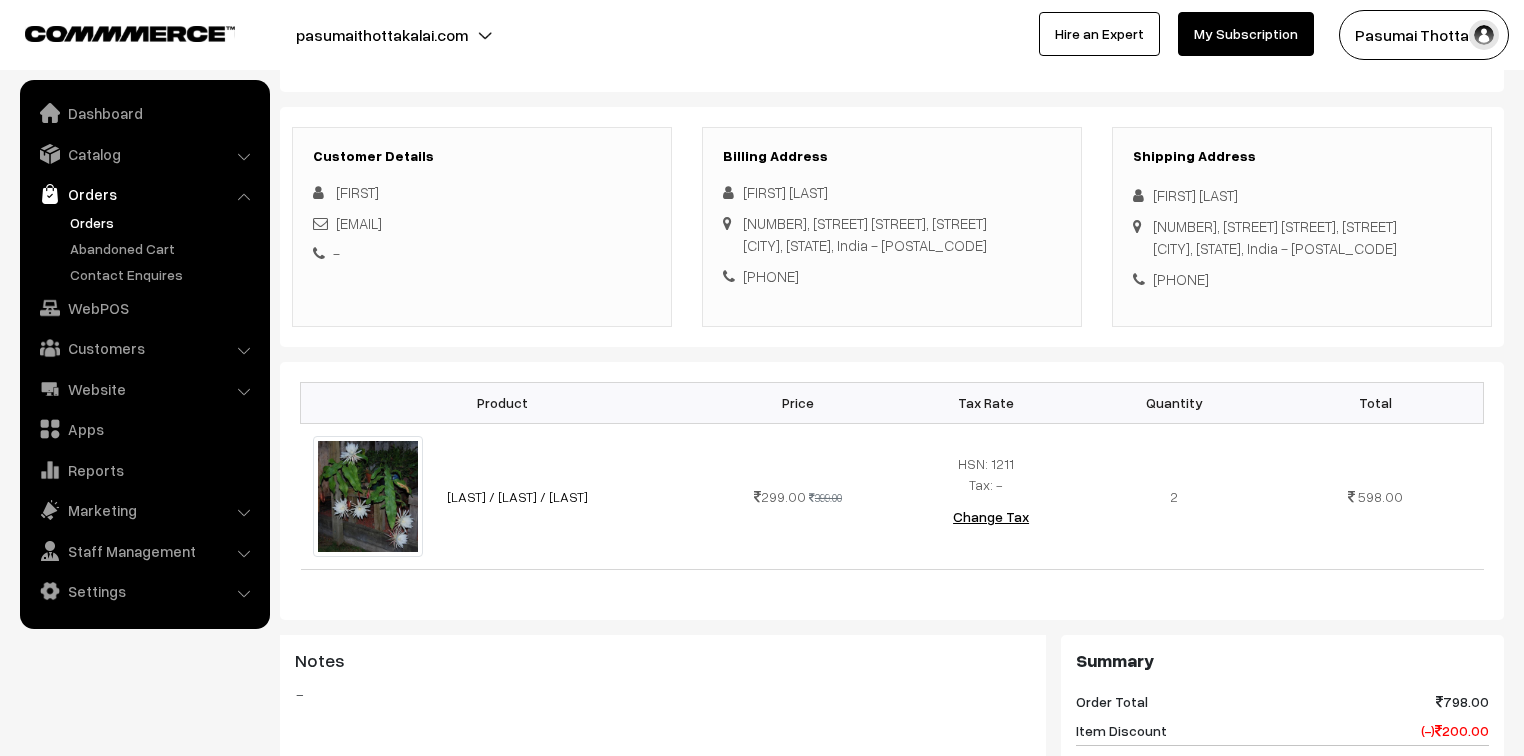 drag, startPoint x: 1153, startPoint y: 198, endPoint x: 1313, endPoint y: 311, distance: 195.88007 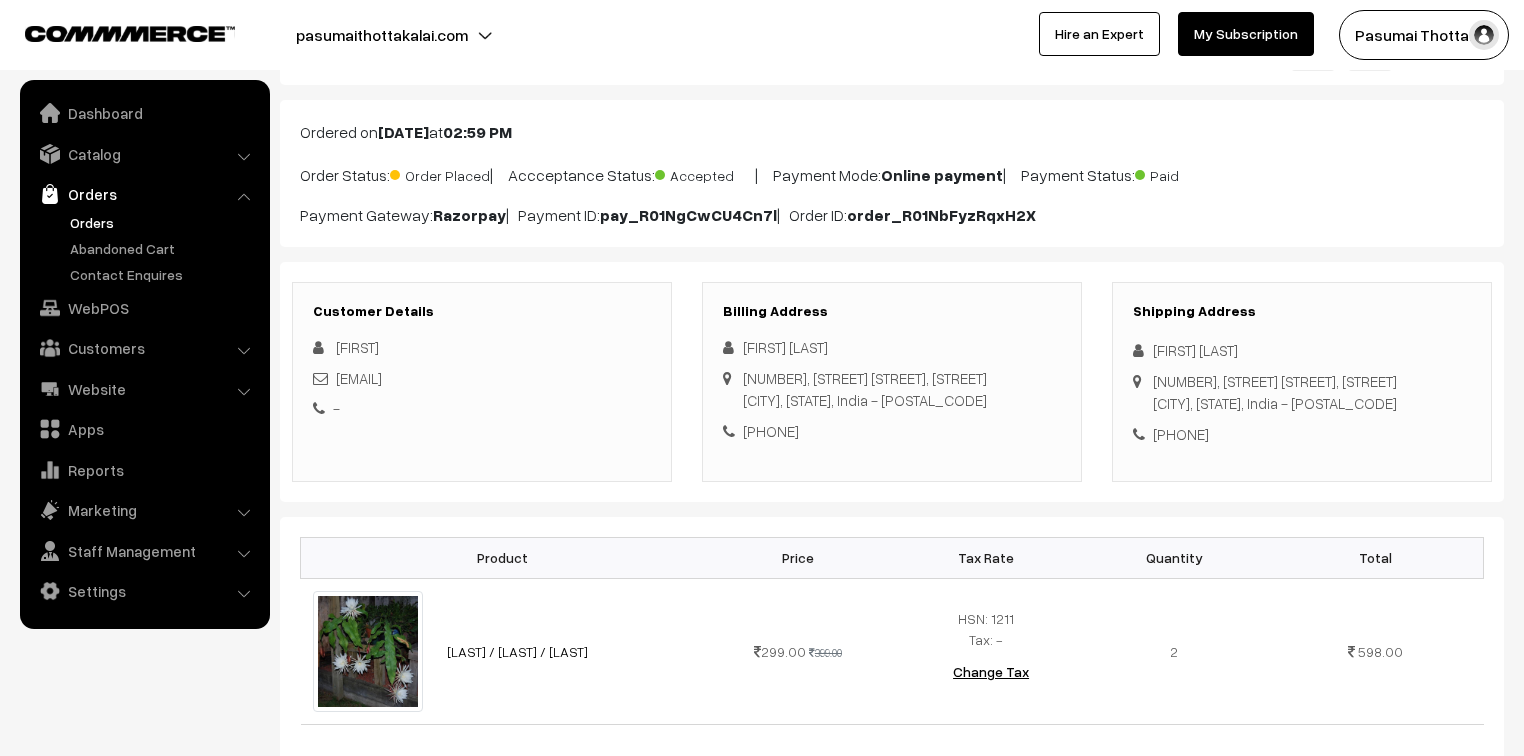 scroll, scrollTop: 80, scrollLeft: 0, axis: vertical 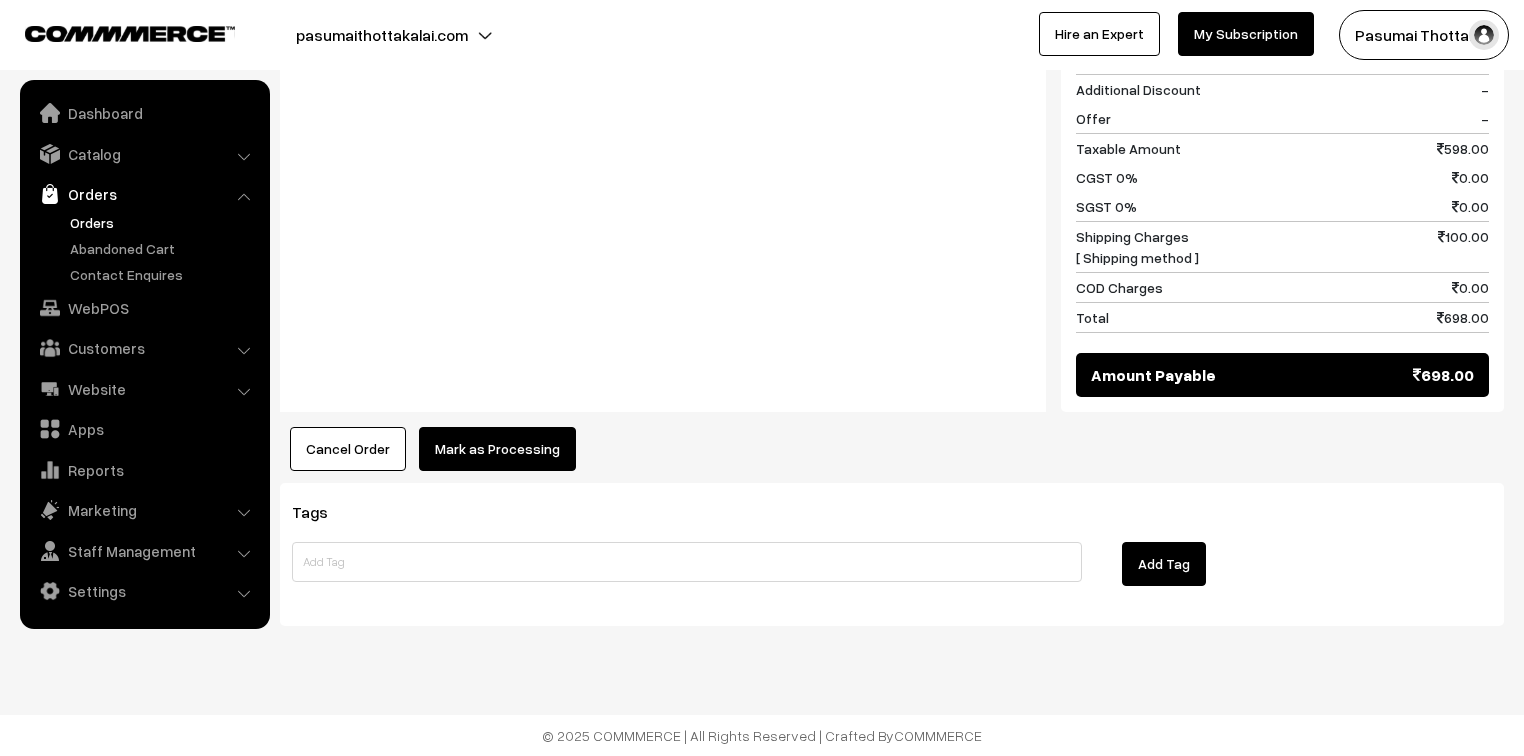 click on "Mark as Processing" at bounding box center [497, 449] 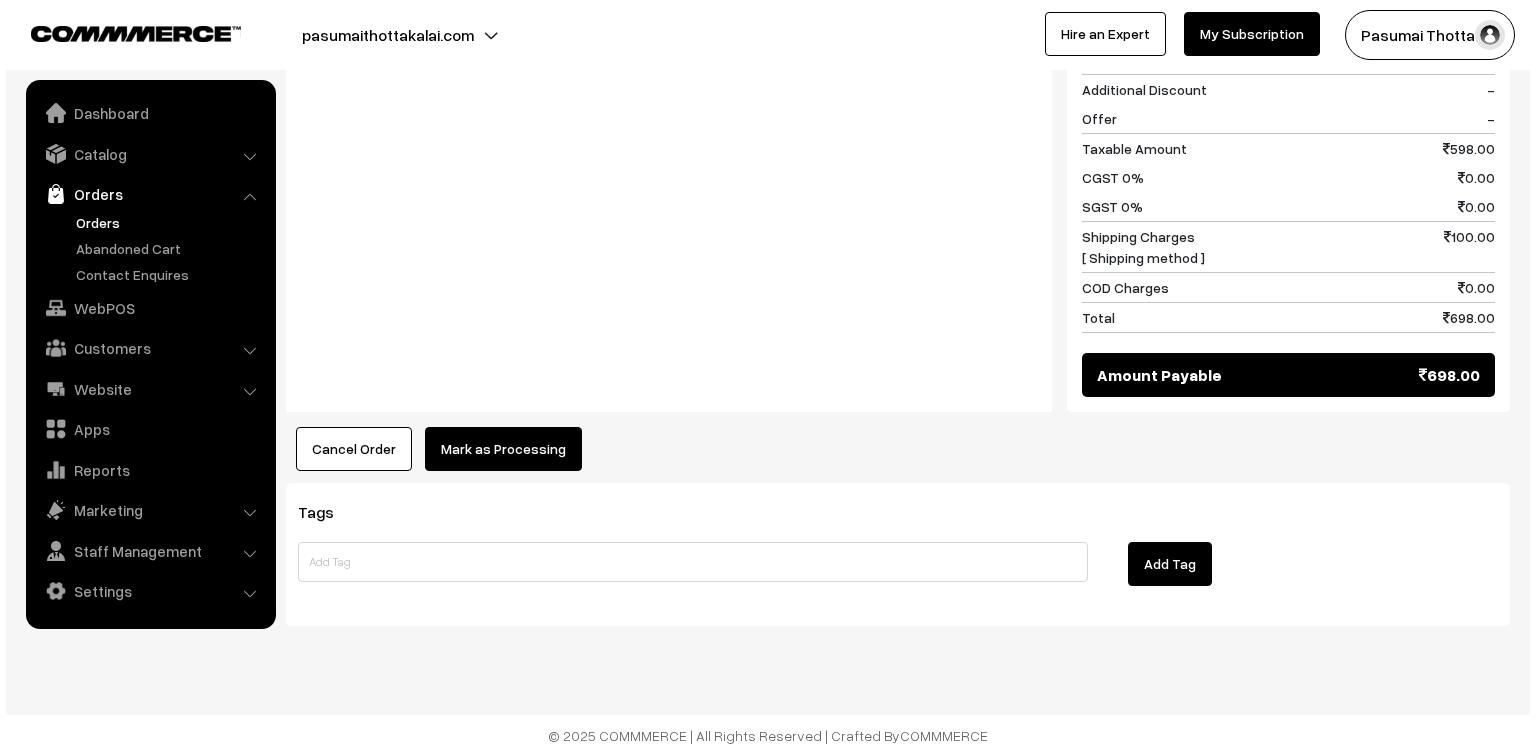 scroll, scrollTop: 935, scrollLeft: 0, axis: vertical 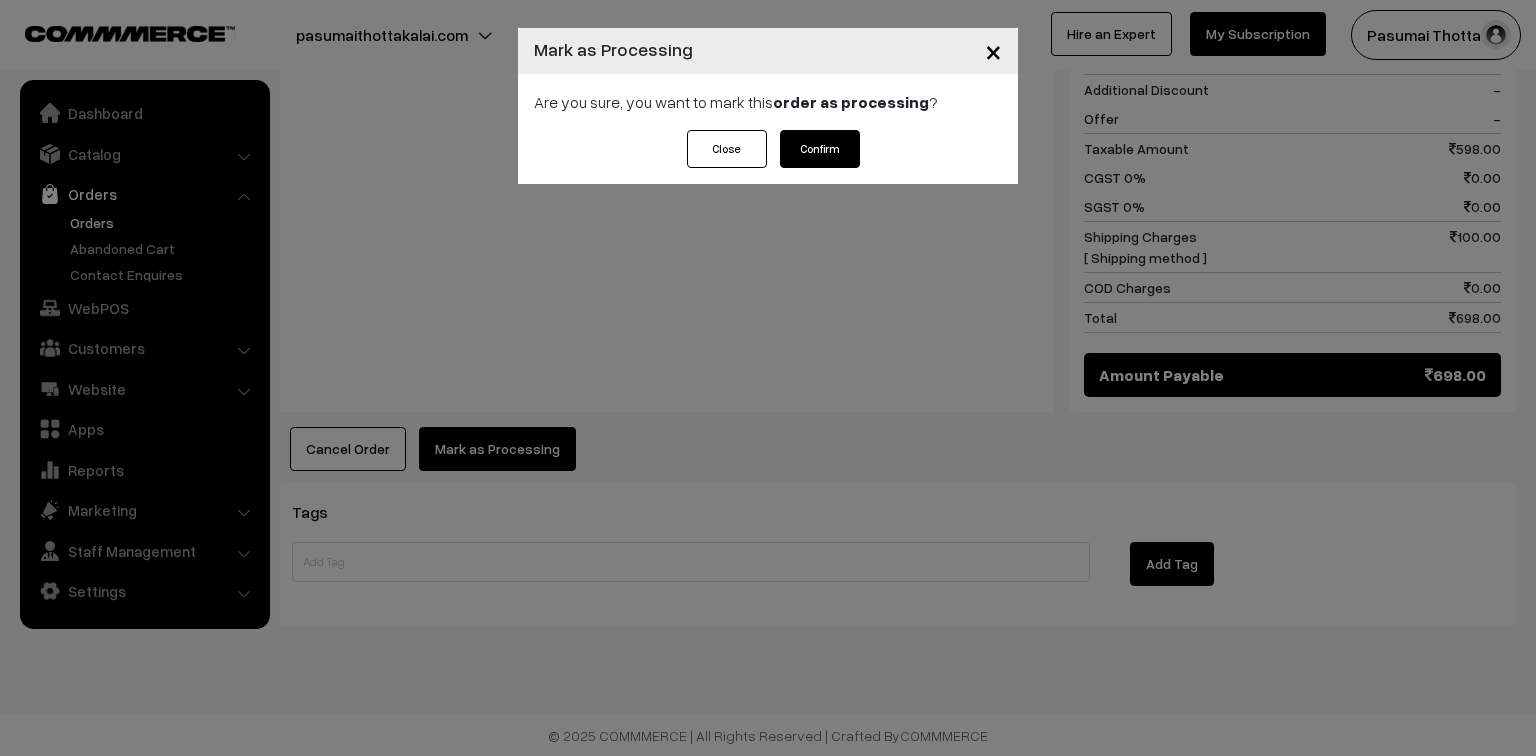 click on "Confirm" at bounding box center (820, 149) 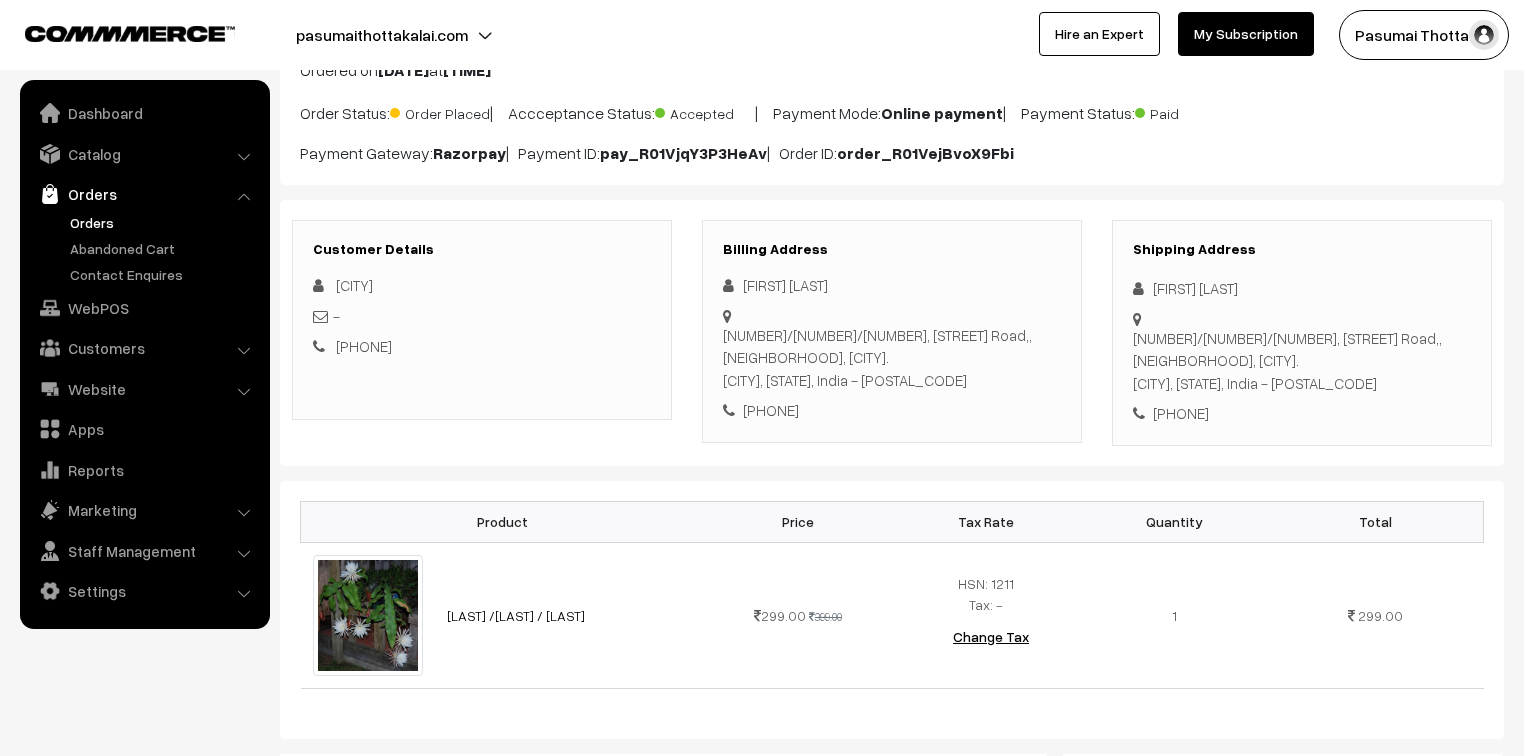 scroll, scrollTop: 160, scrollLeft: 0, axis: vertical 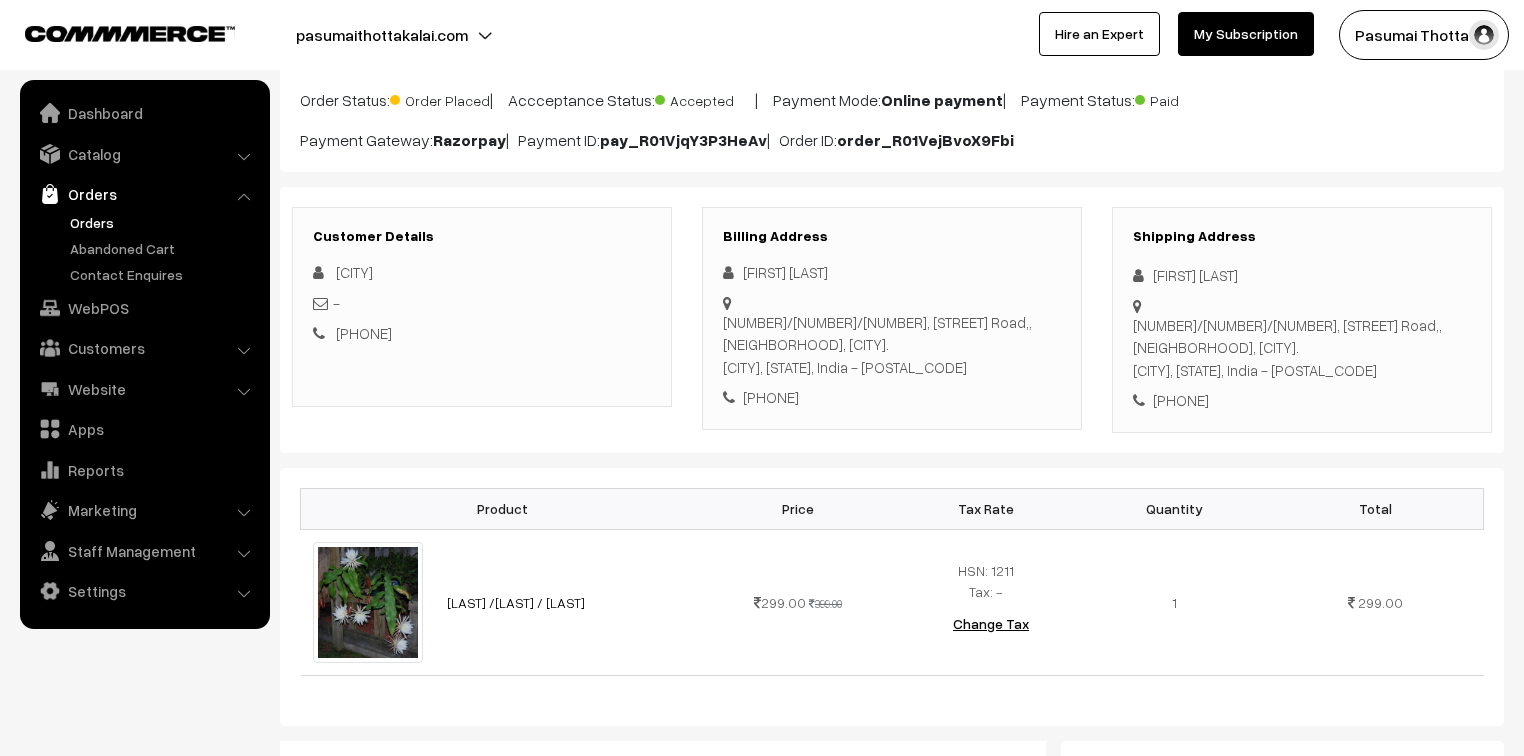 drag, startPoint x: 1150, startPoint y: 266, endPoint x: 1284, endPoint y: 393, distance: 184.62123 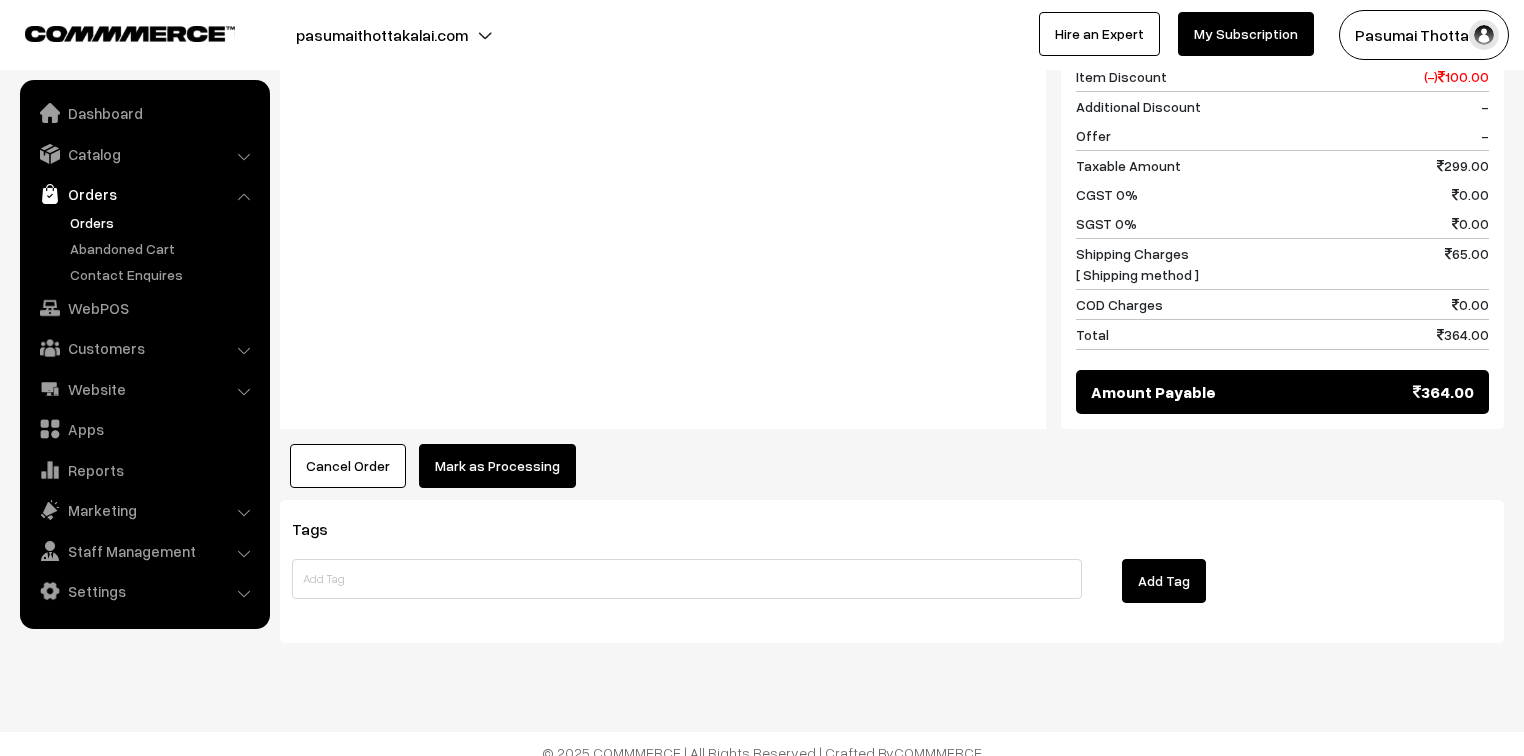 scroll, scrollTop: 933, scrollLeft: 0, axis: vertical 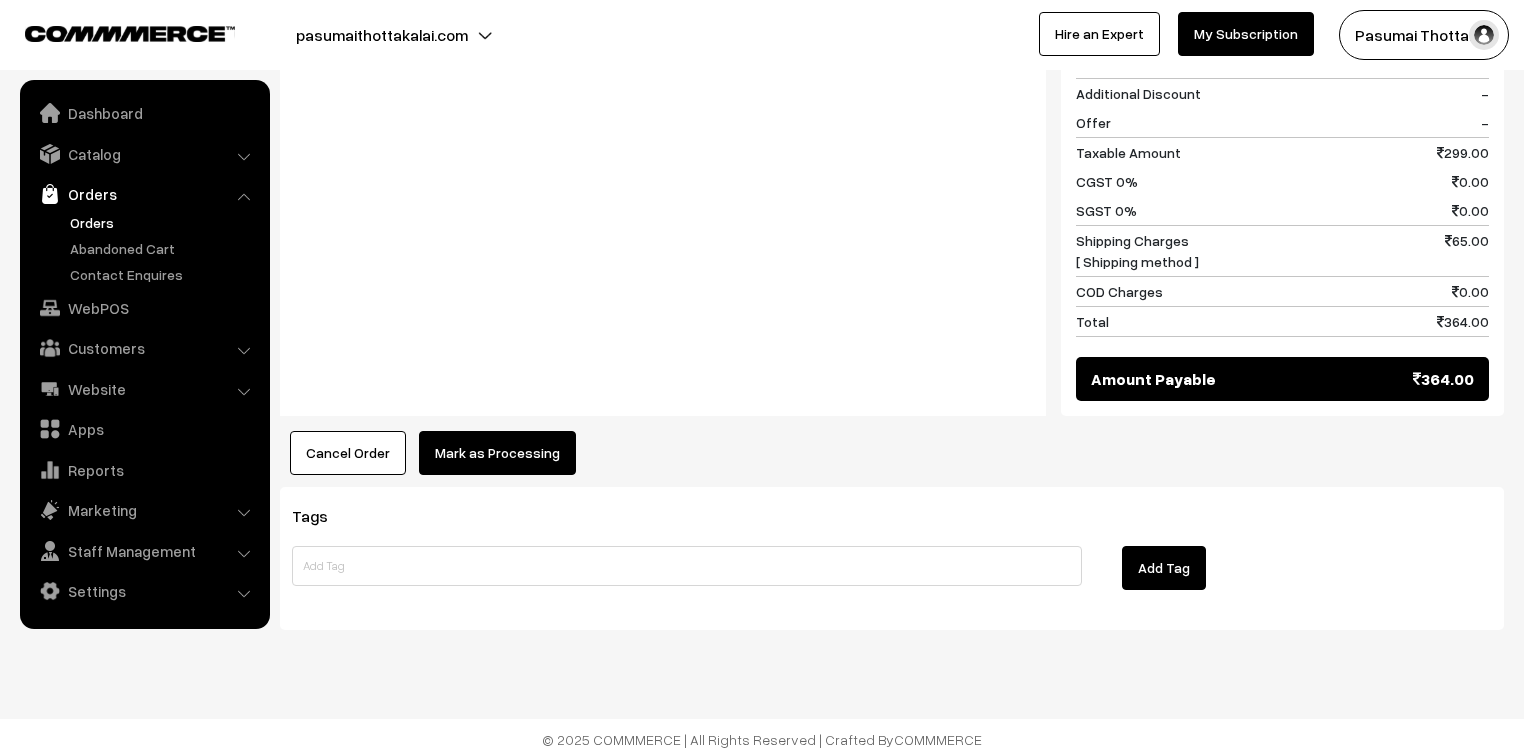 click on "Mark as Processing" at bounding box center (497, 453) 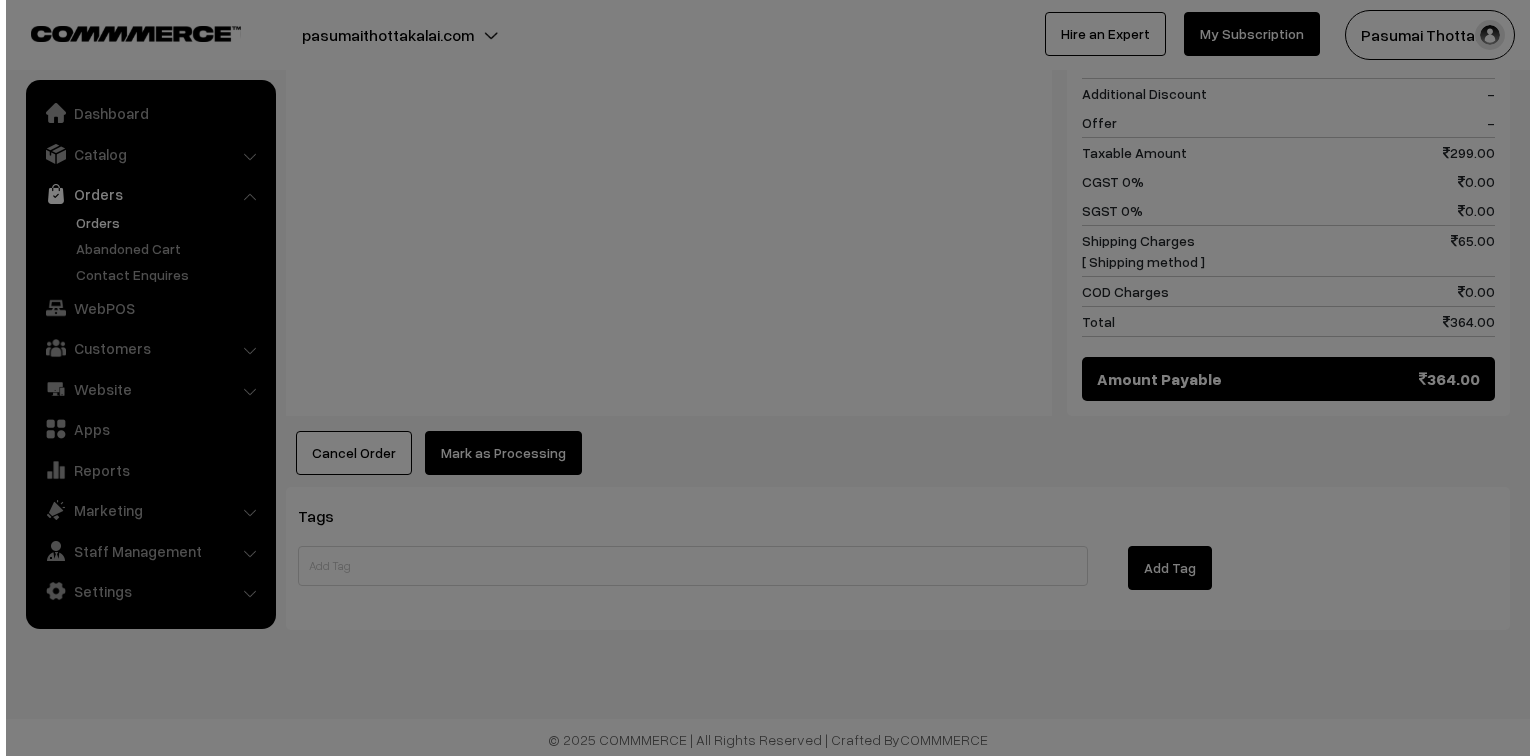 scroll, scrollTop: 935, scrollLeft: 0, axis: vertical 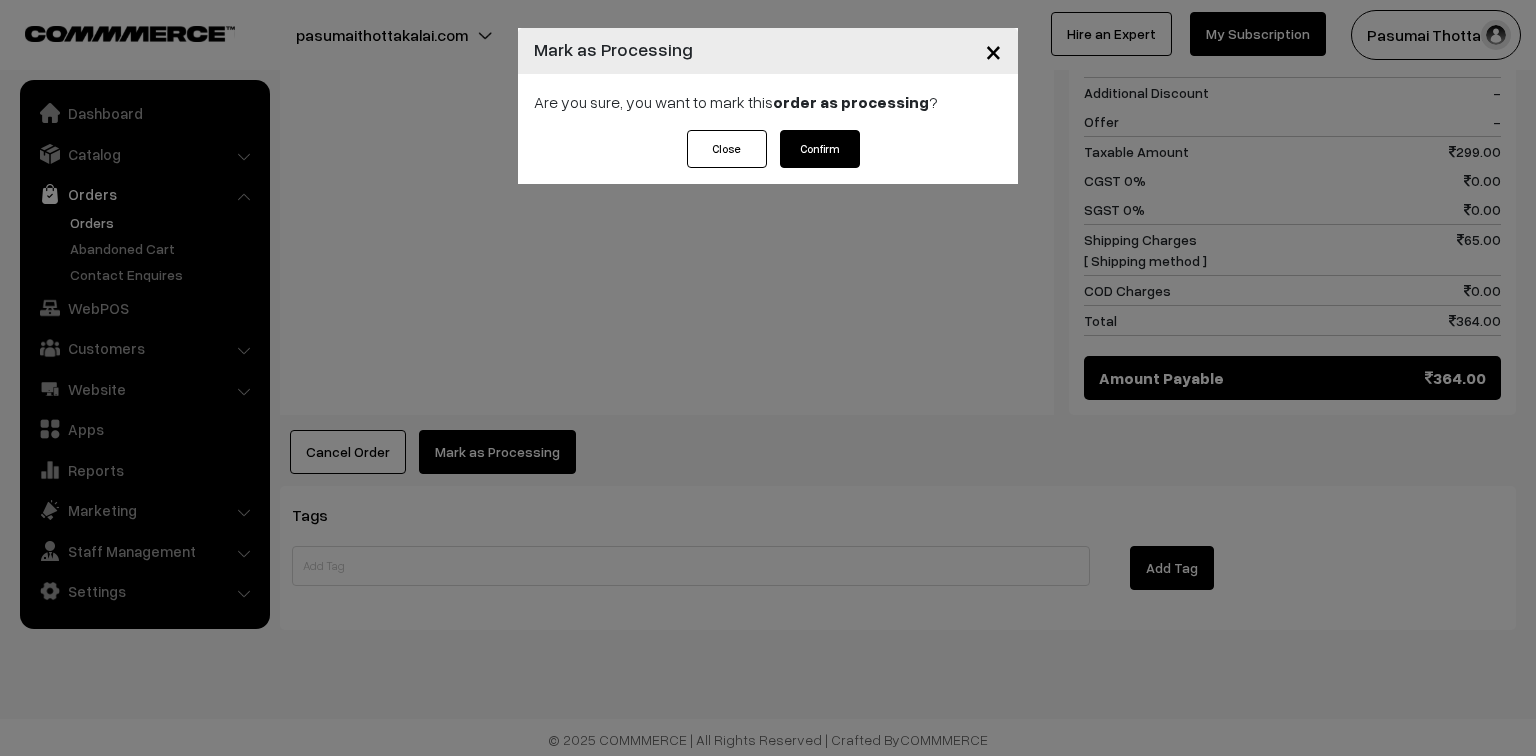 click on "Confirm" at bounding box center (820, 149) 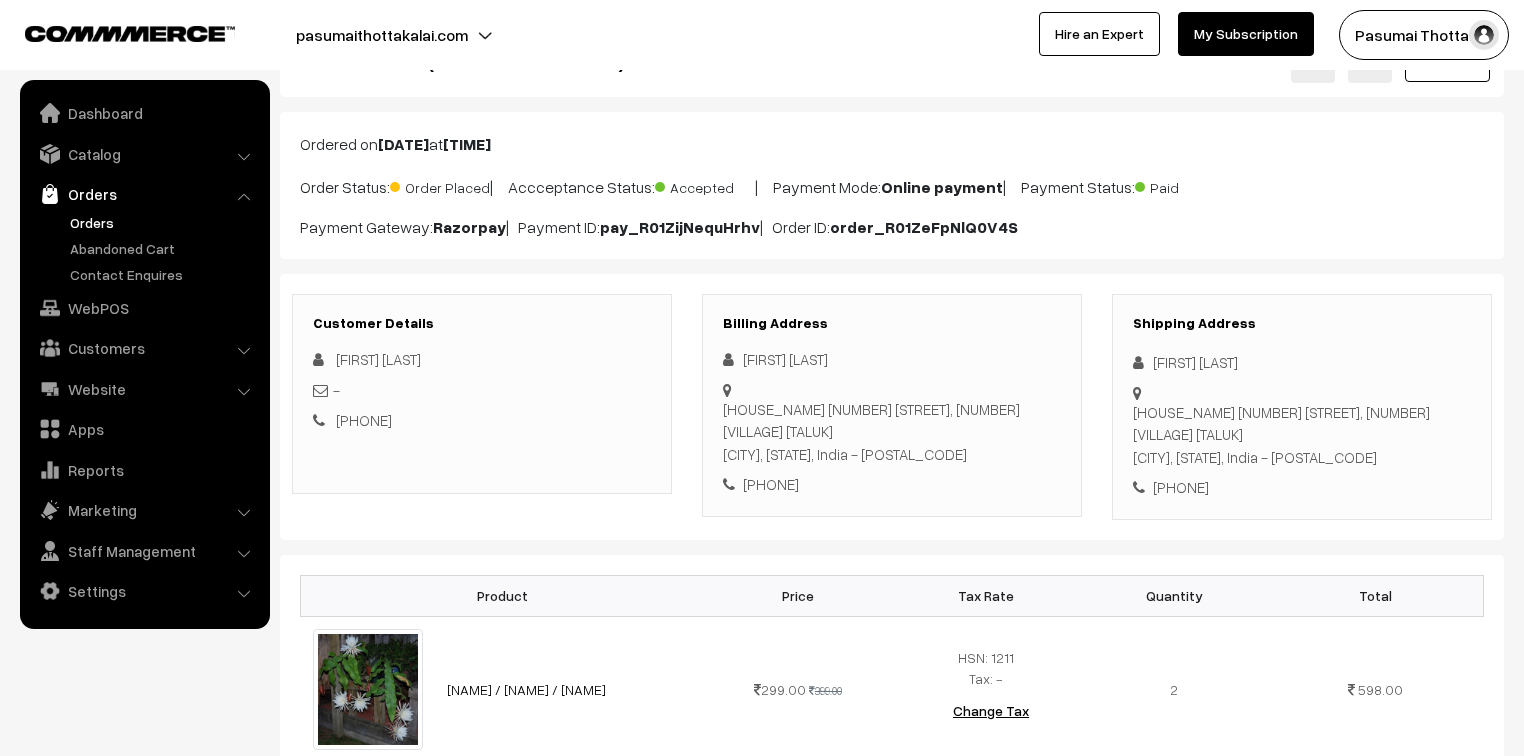 scroll, scrollTop: 240, scrollLeft: 0, axis: vertical 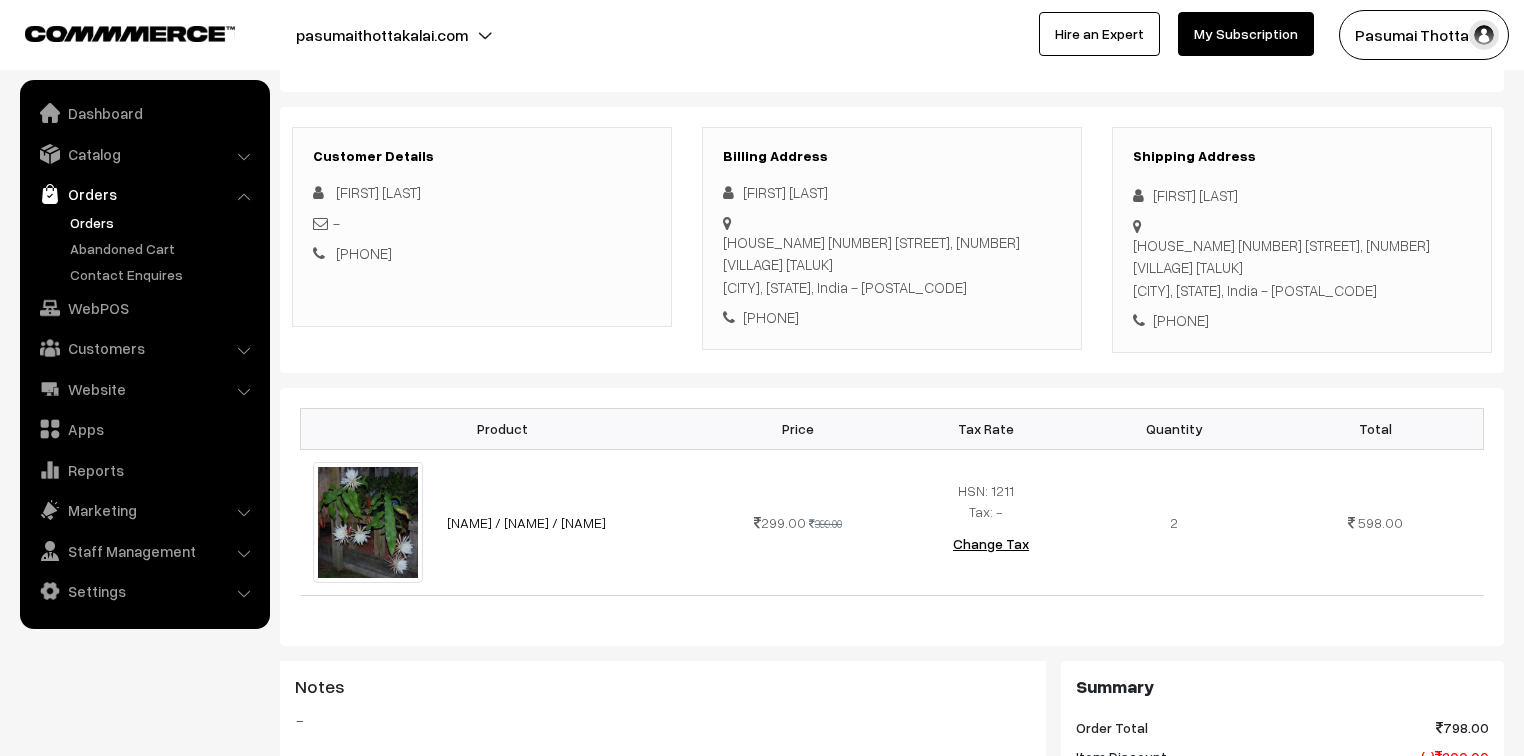drag, startPoint x: 1146, startPoint y: 198, endPoint x: 1295, endPoint y: 307, distance: 184.61311 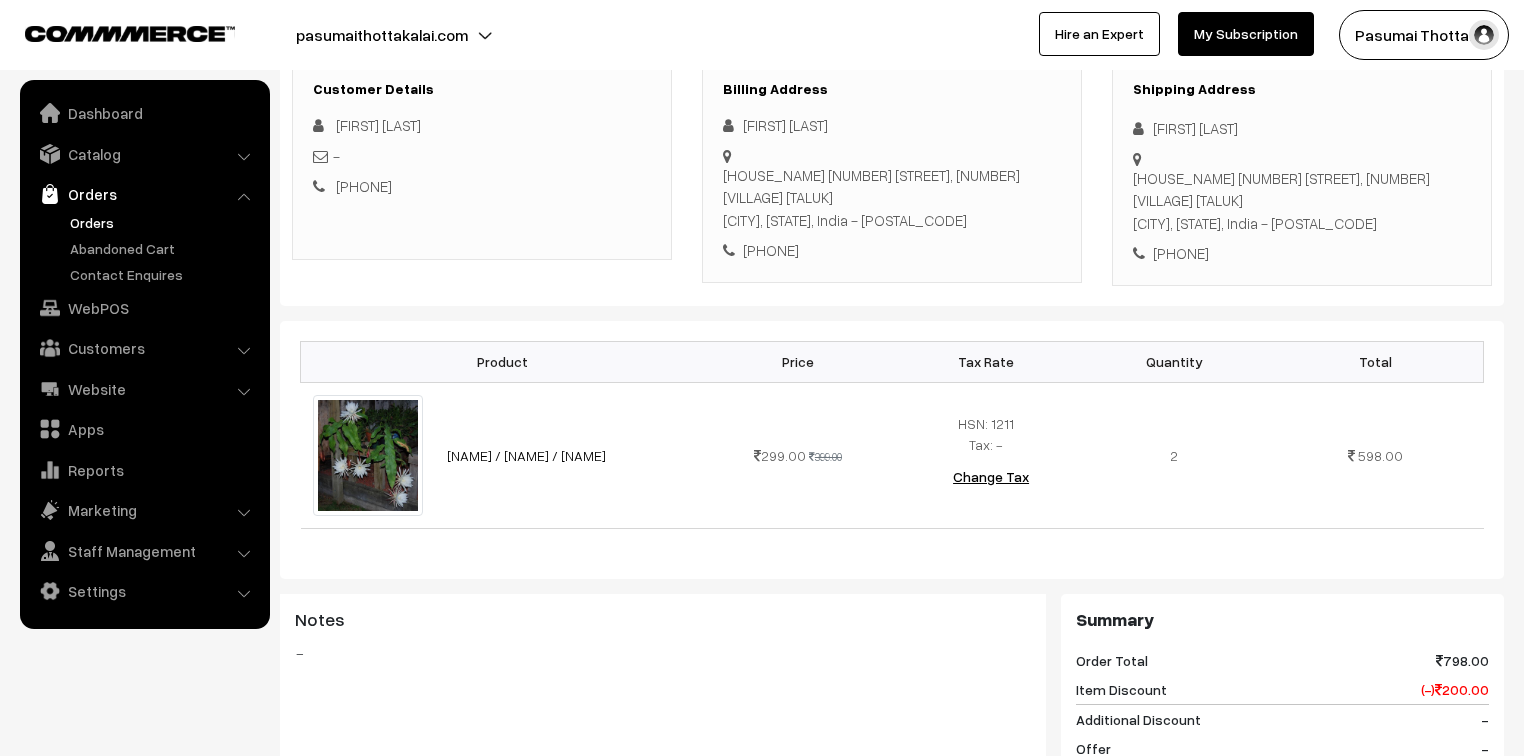 scroll, scrollTop: 320, scrollLeft: 0, axis: vertical 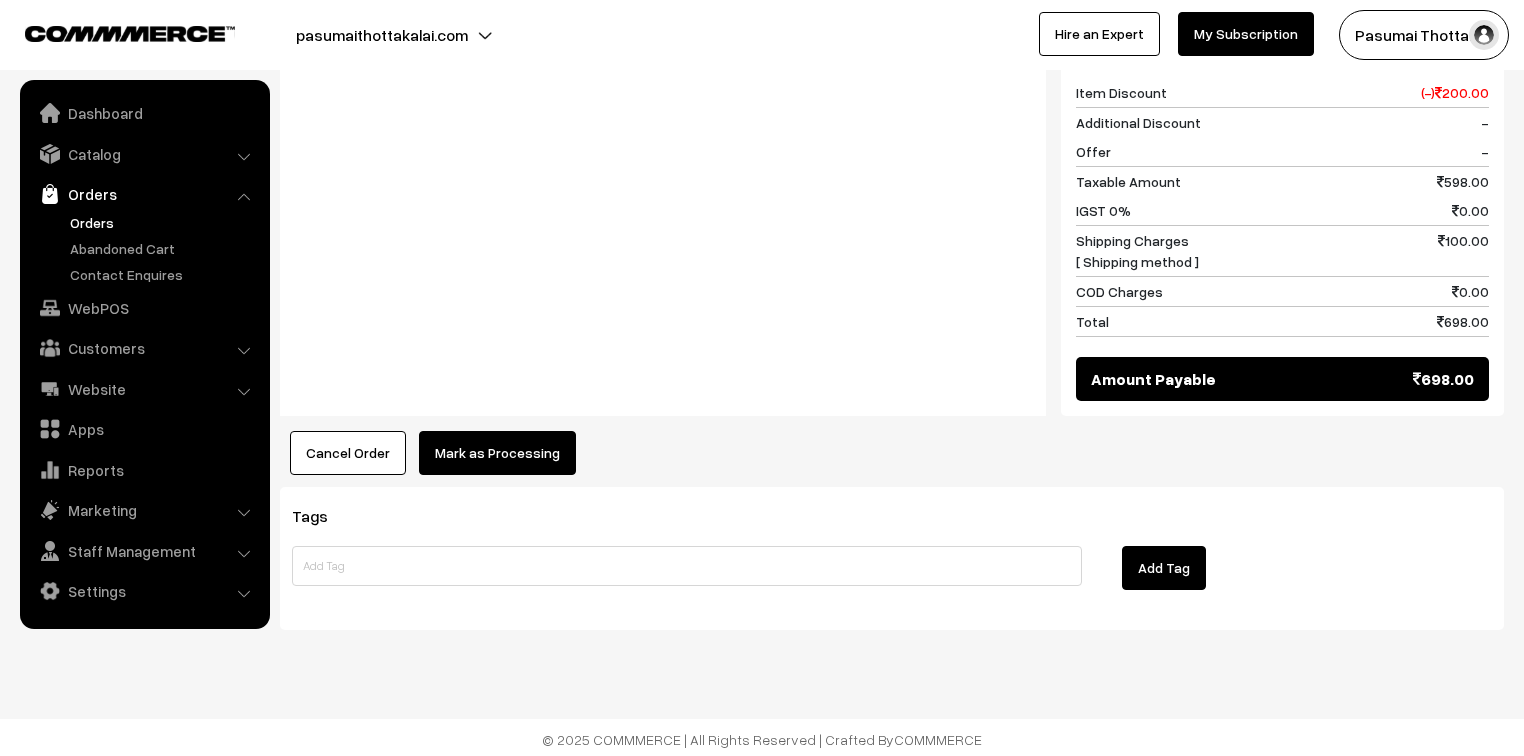 click on "Mark as Processing" at bounding box center (497, 453) 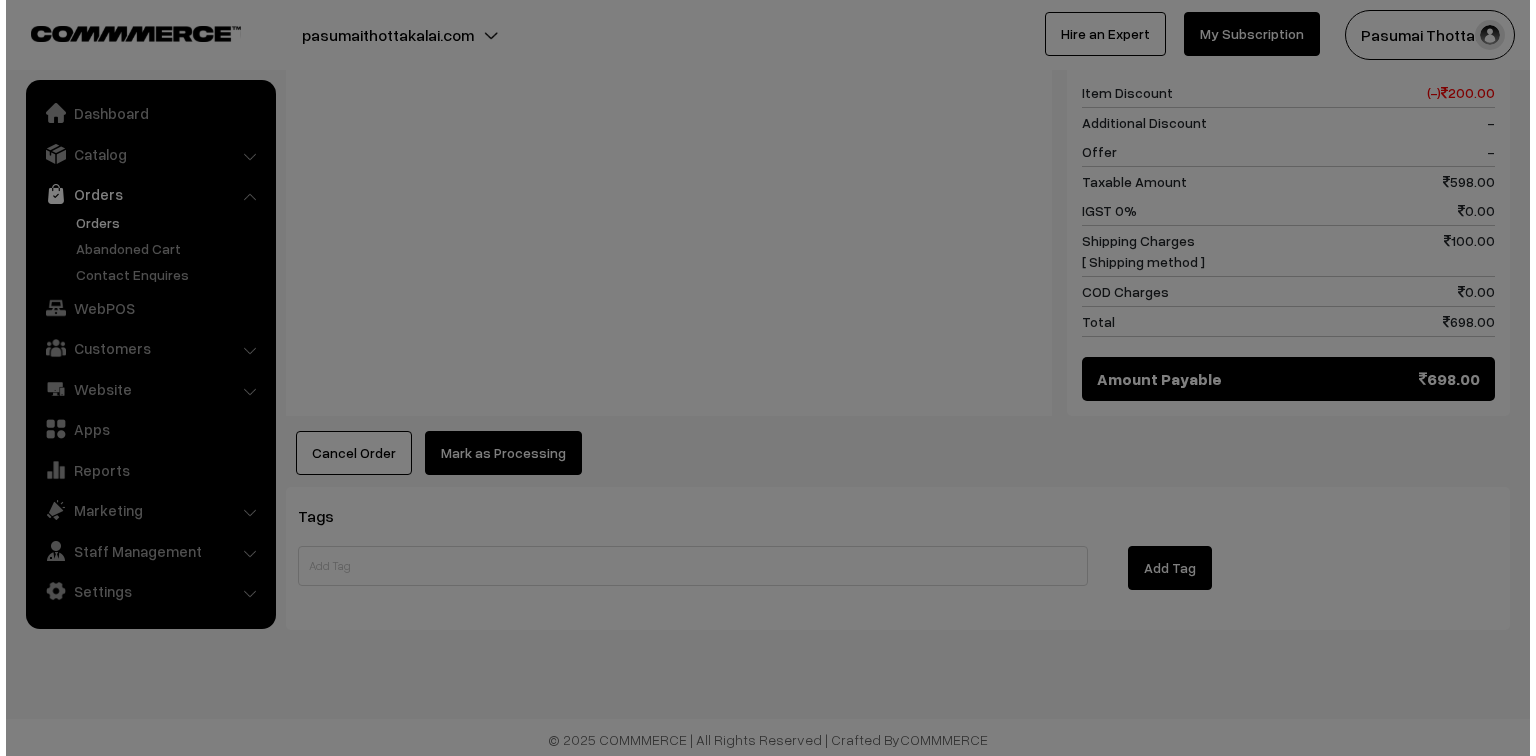 scroll, scrollTop: 906, scrollLeft: 0, axis: vertical 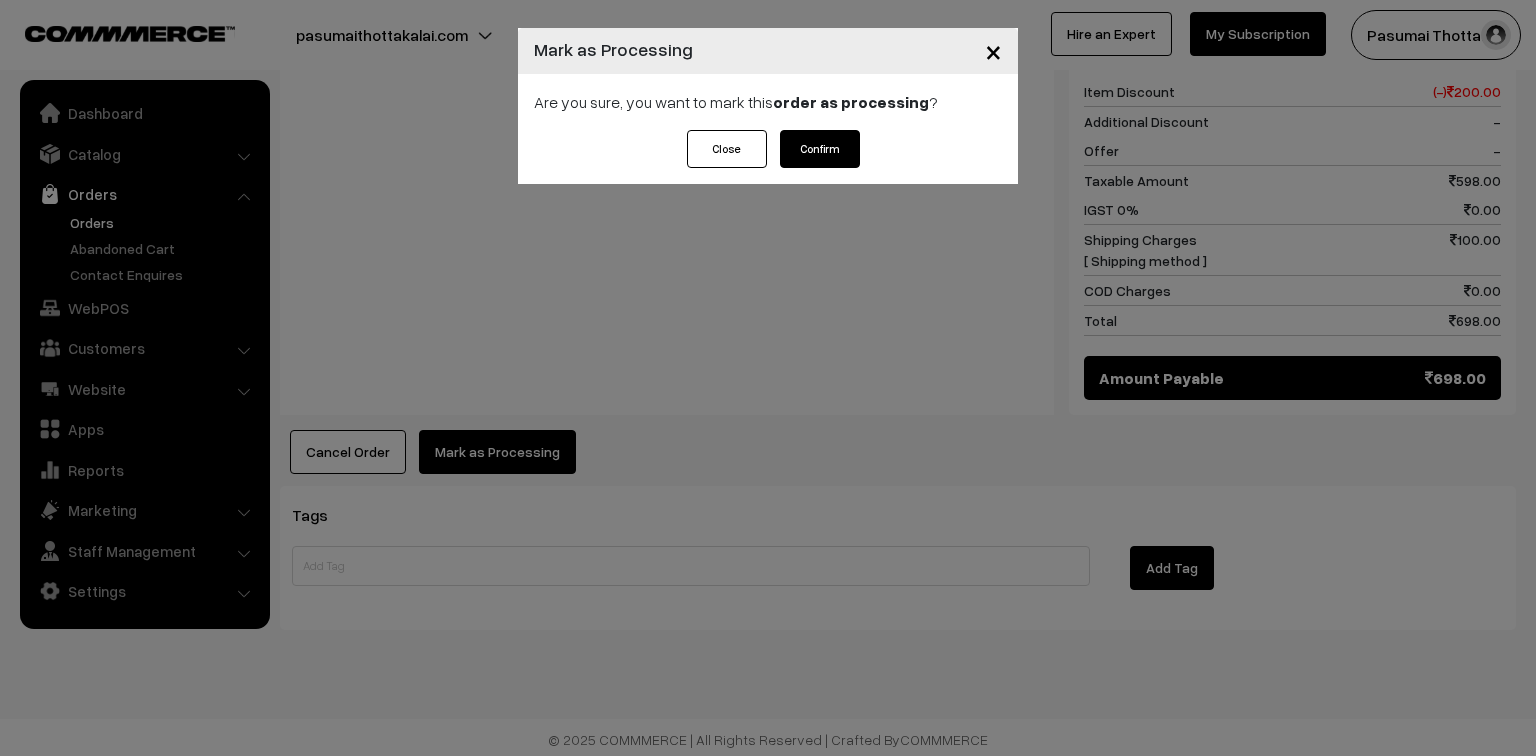 click on "Confirm" at bounding box center [820, 149] 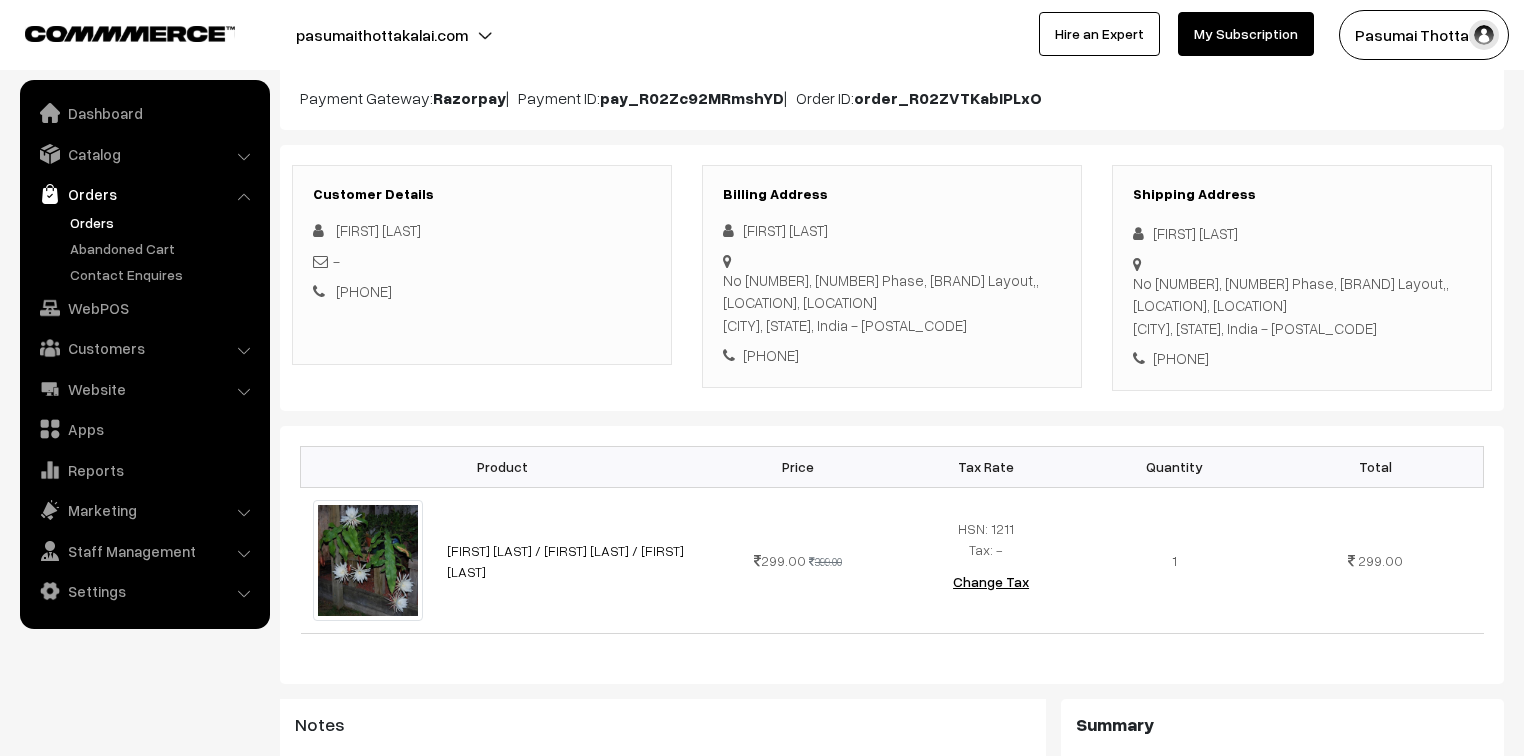 scroll, scrollTop: 240, scrollLeft: 0, axis: vertical 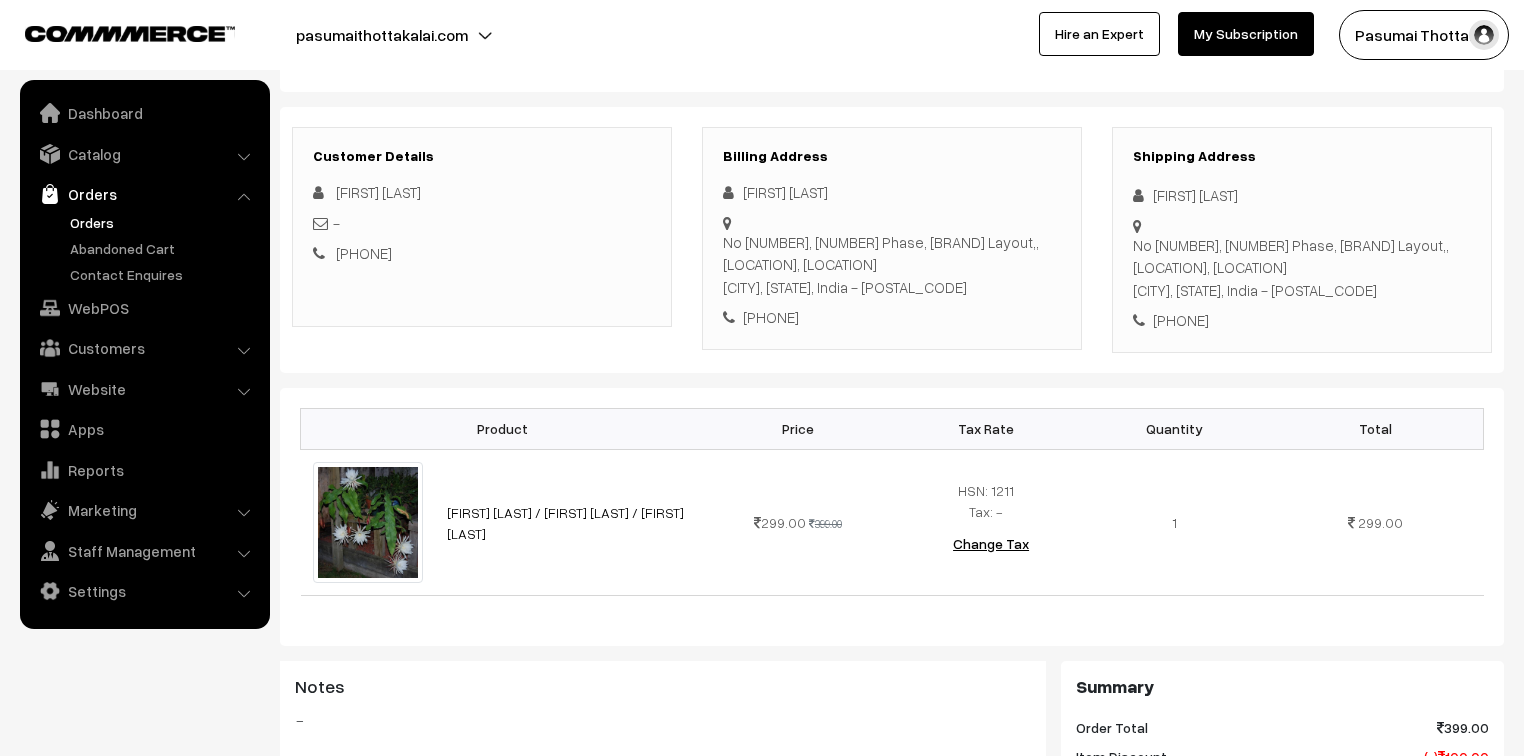 drag, startPoint x: 1156, startPoint y: 196, endPoint x: 1309, endPoint y: 310, distance: 190.80095 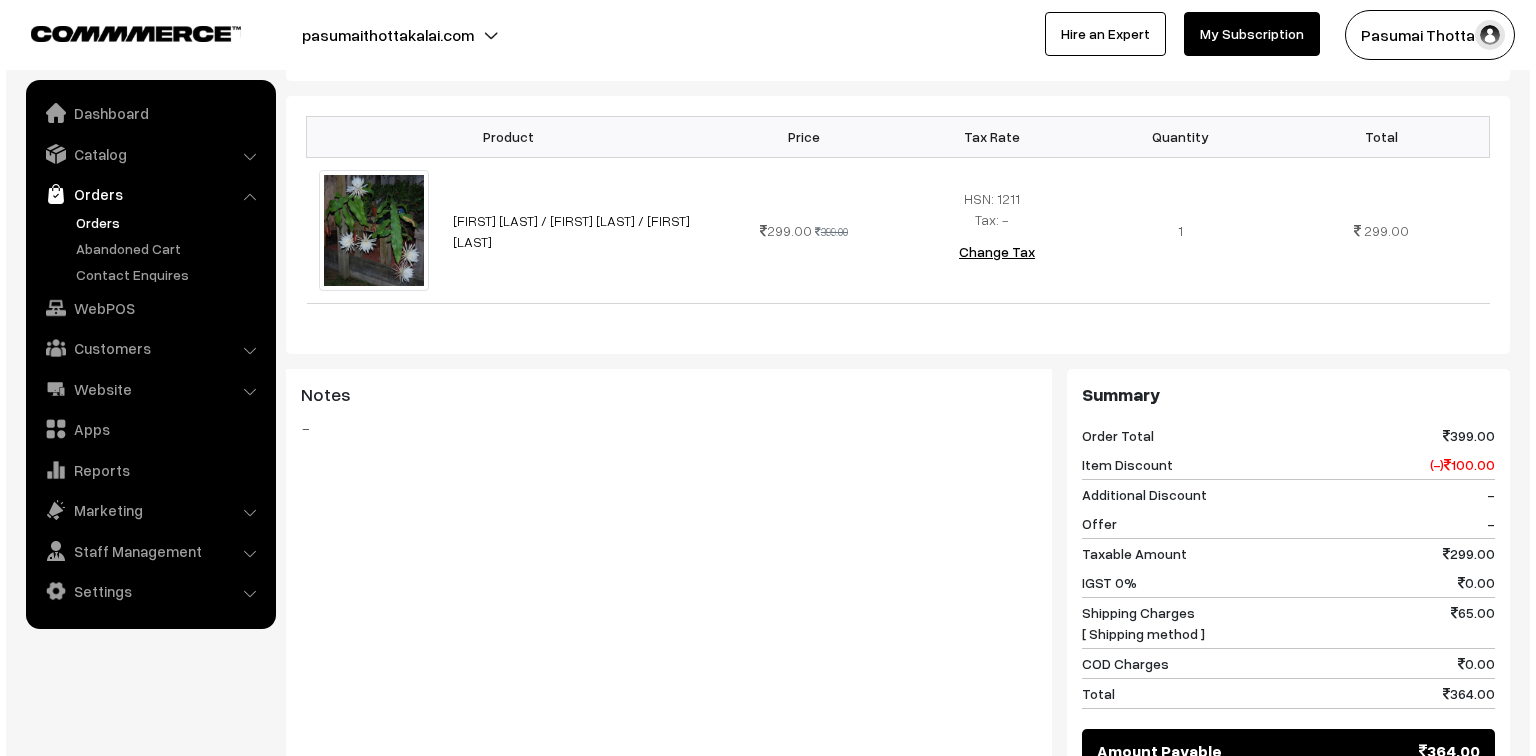 scroll, scrollTop: 880, scrollLeft: 0, axis: vertical 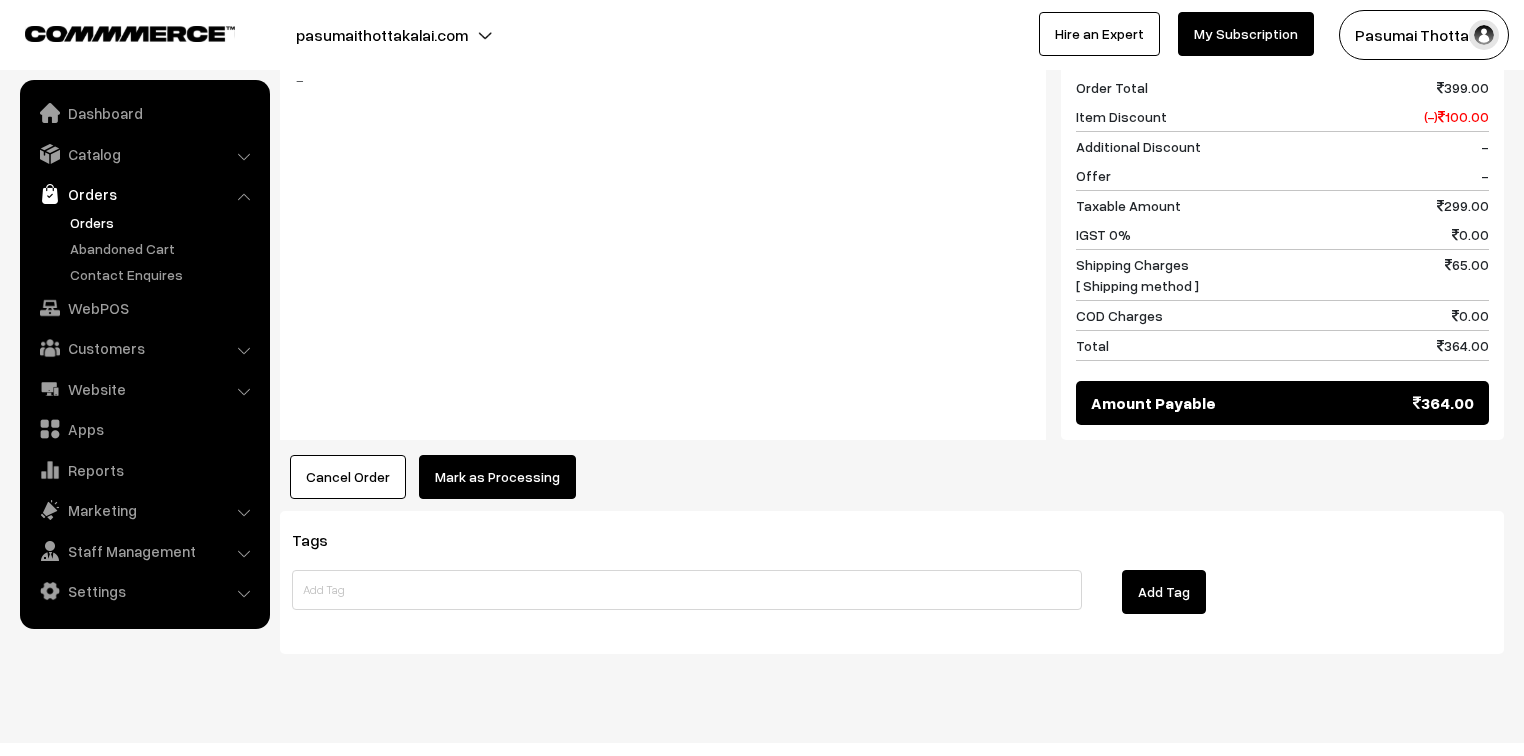 drag, startPoint x: 512, startPoint y: 496, endPoint x: 514, endPoint y: 480, distance: 16.124516 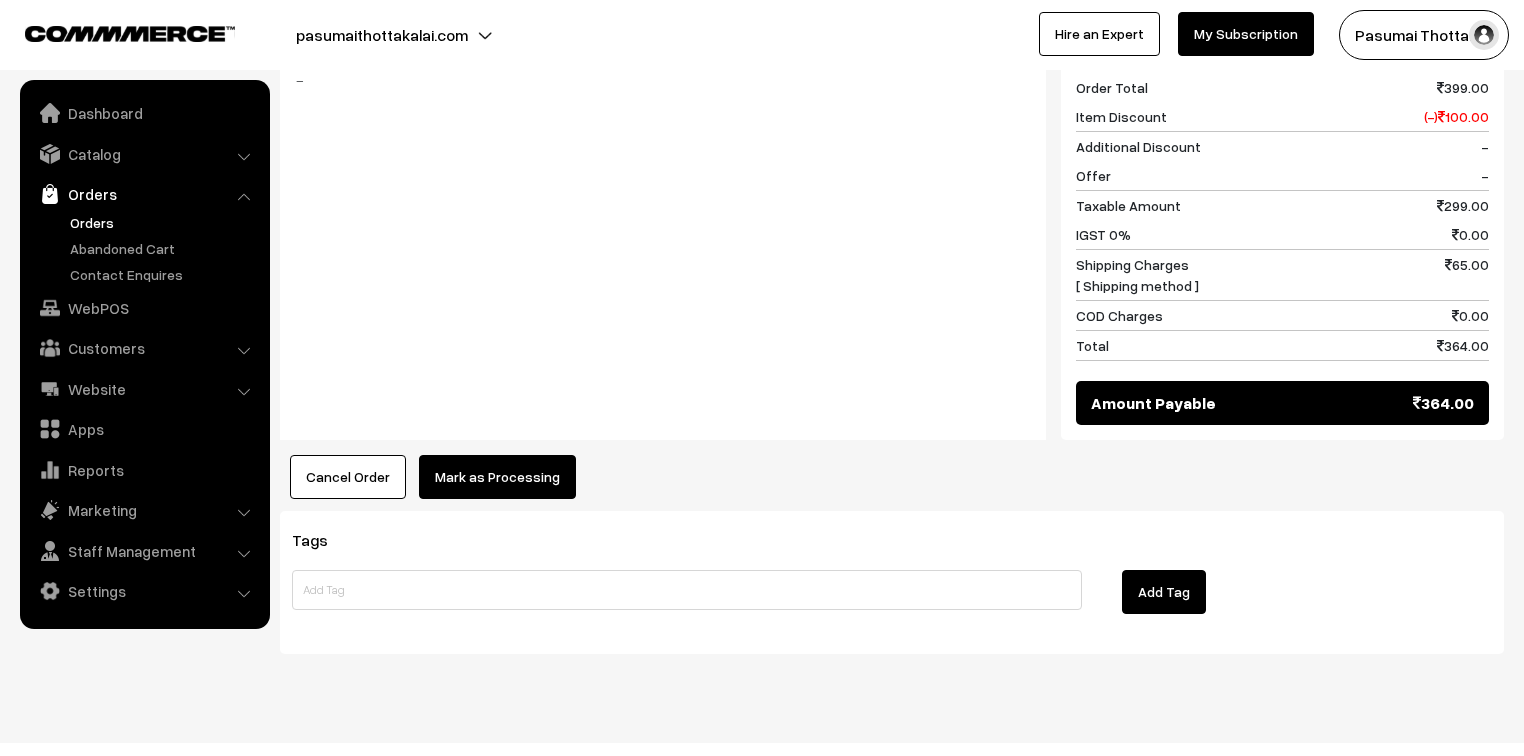click on "Mark as Processing" at bounding box center [497, 477] 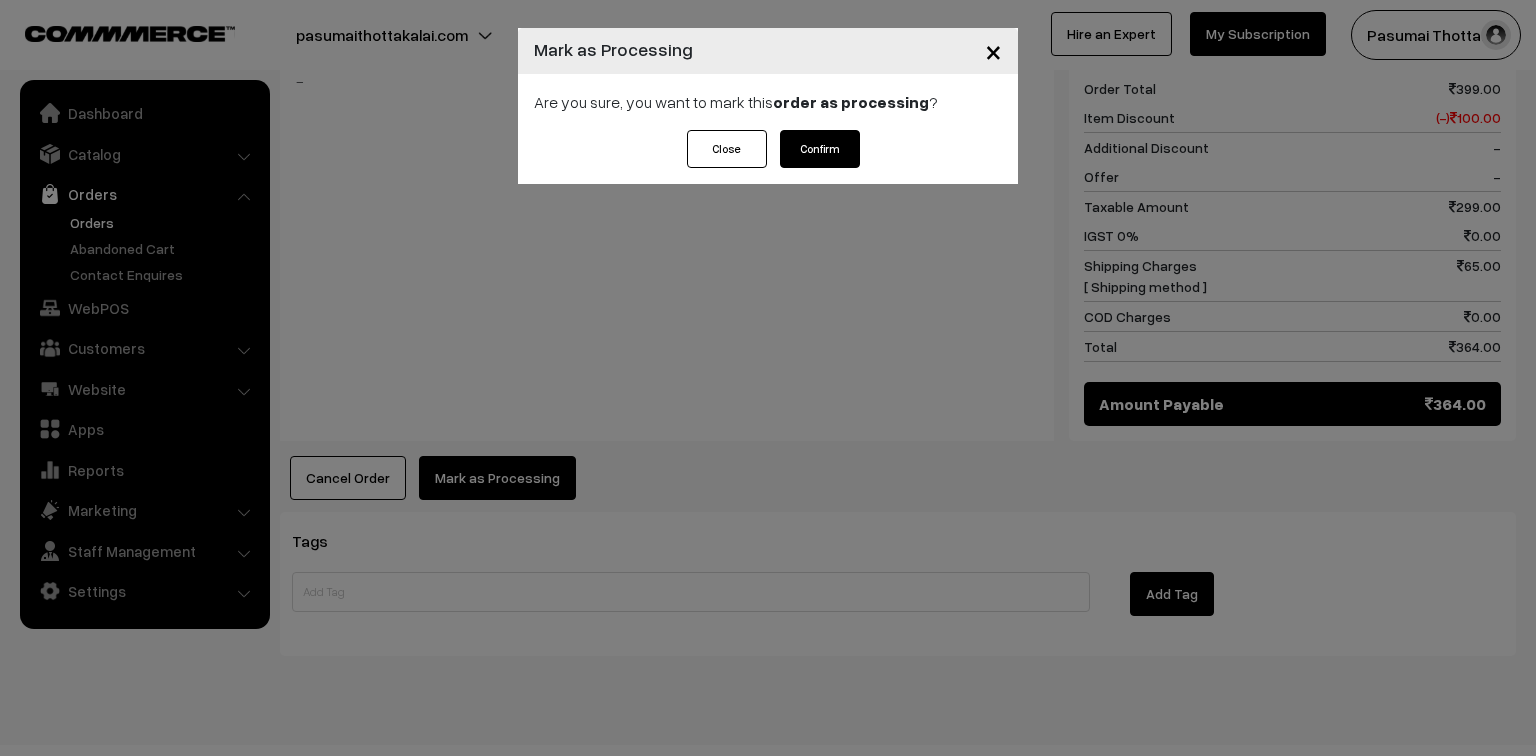 click on "Confirm" at bounding box center (820, 149) 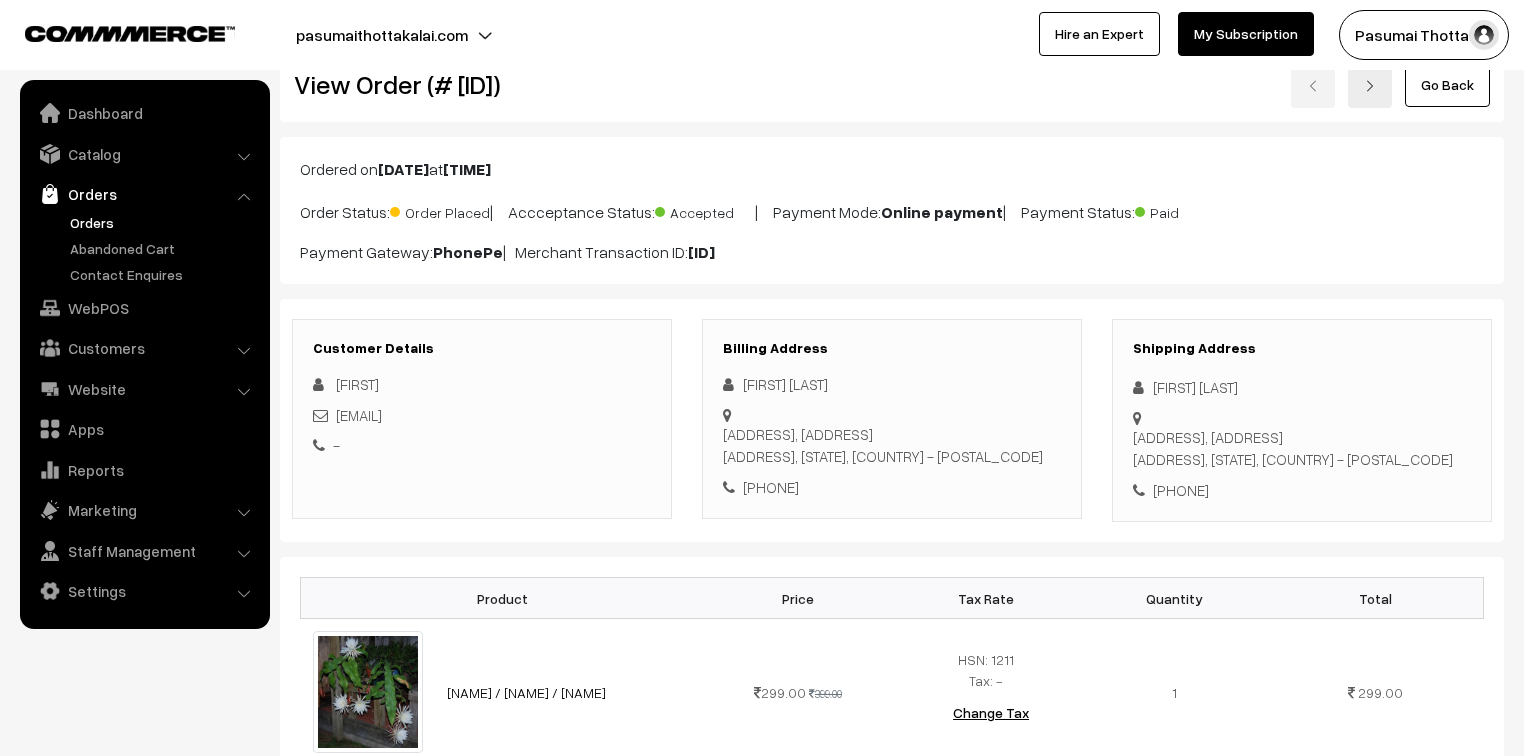 scroll, scrollTop: 240, scrollLeft: 0, axis: vertical 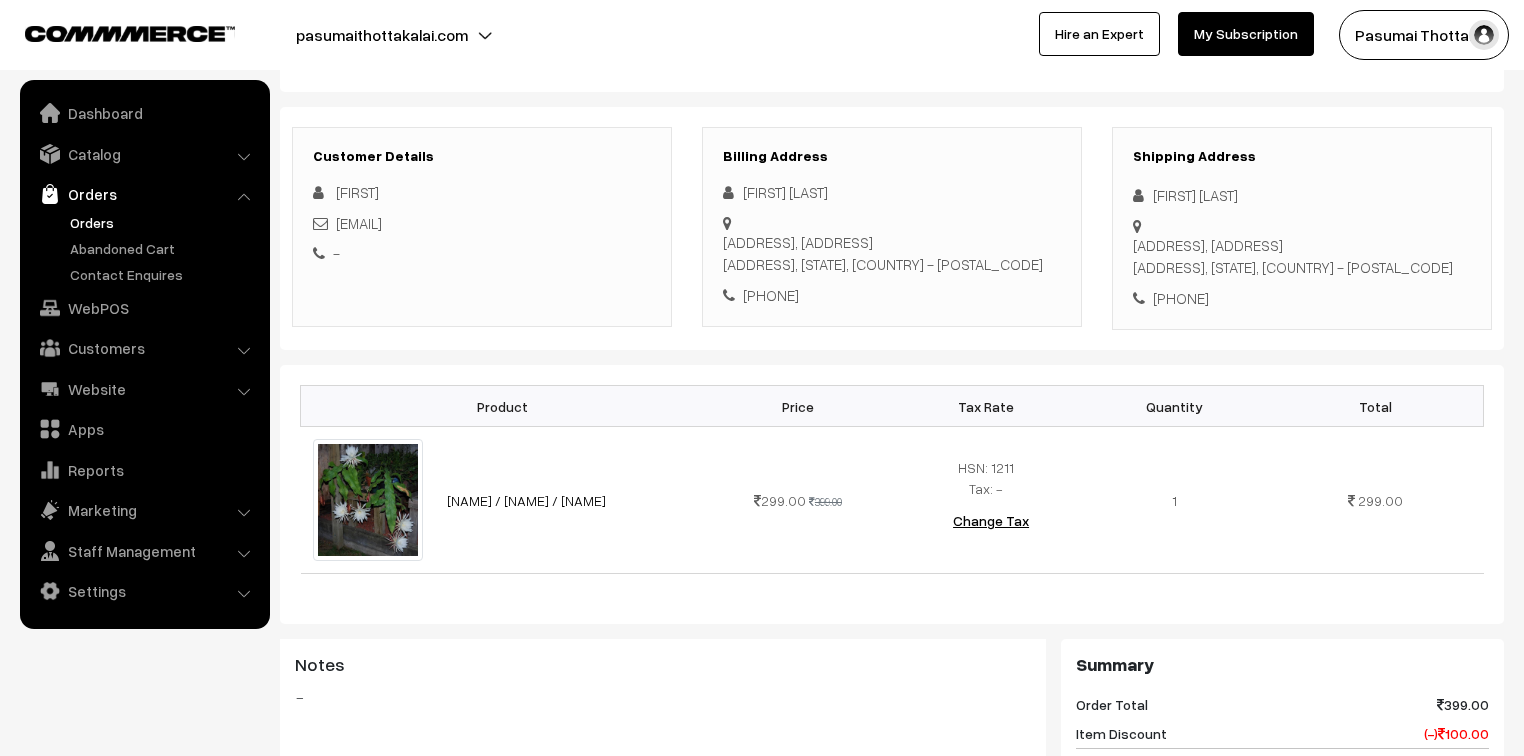 drag, startPoint x: 1144, startPoint y: 204, endPoint x: 1279, endPoint y: 284, distance: 156.92355 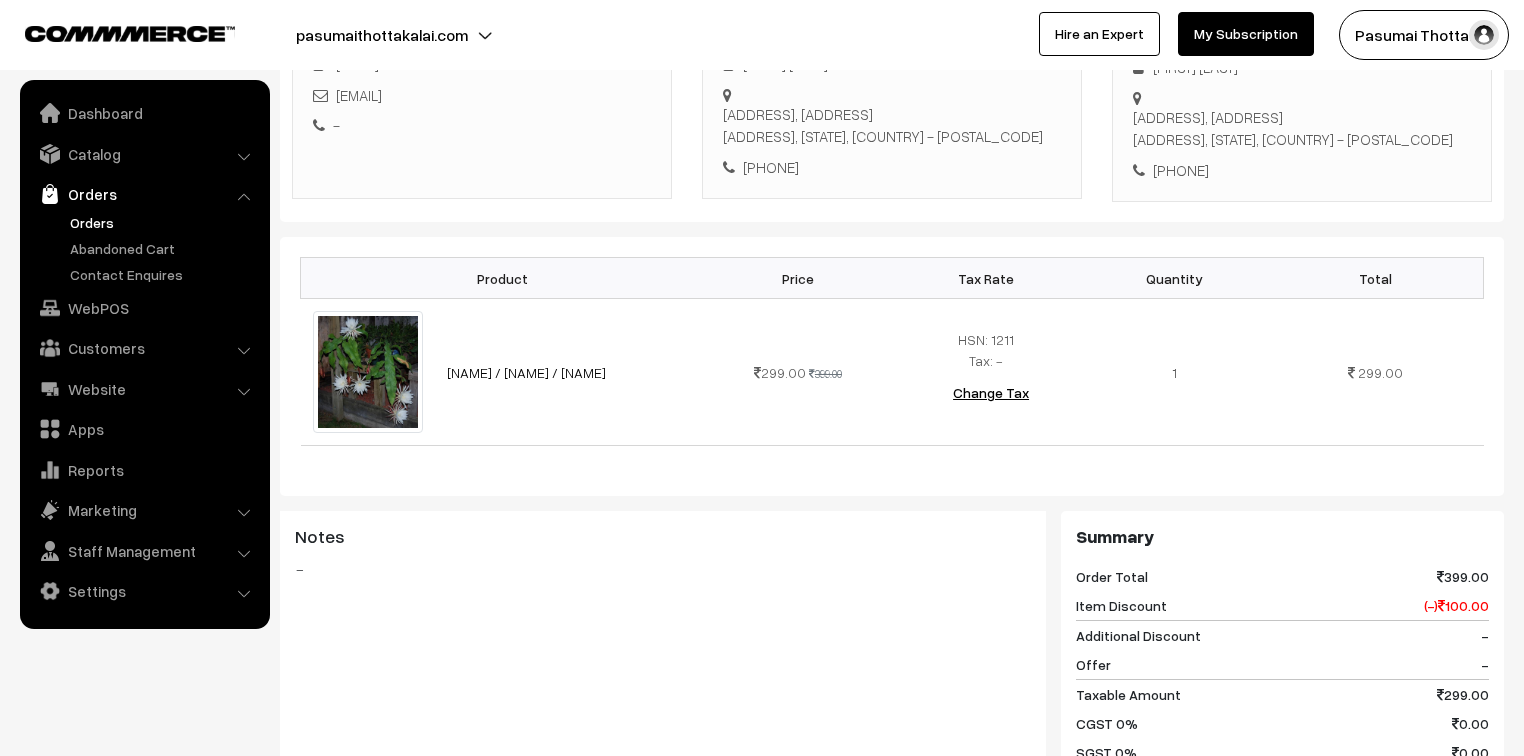 scroll, scrollTop: 400, scrollLeft: 0, axis: vertical 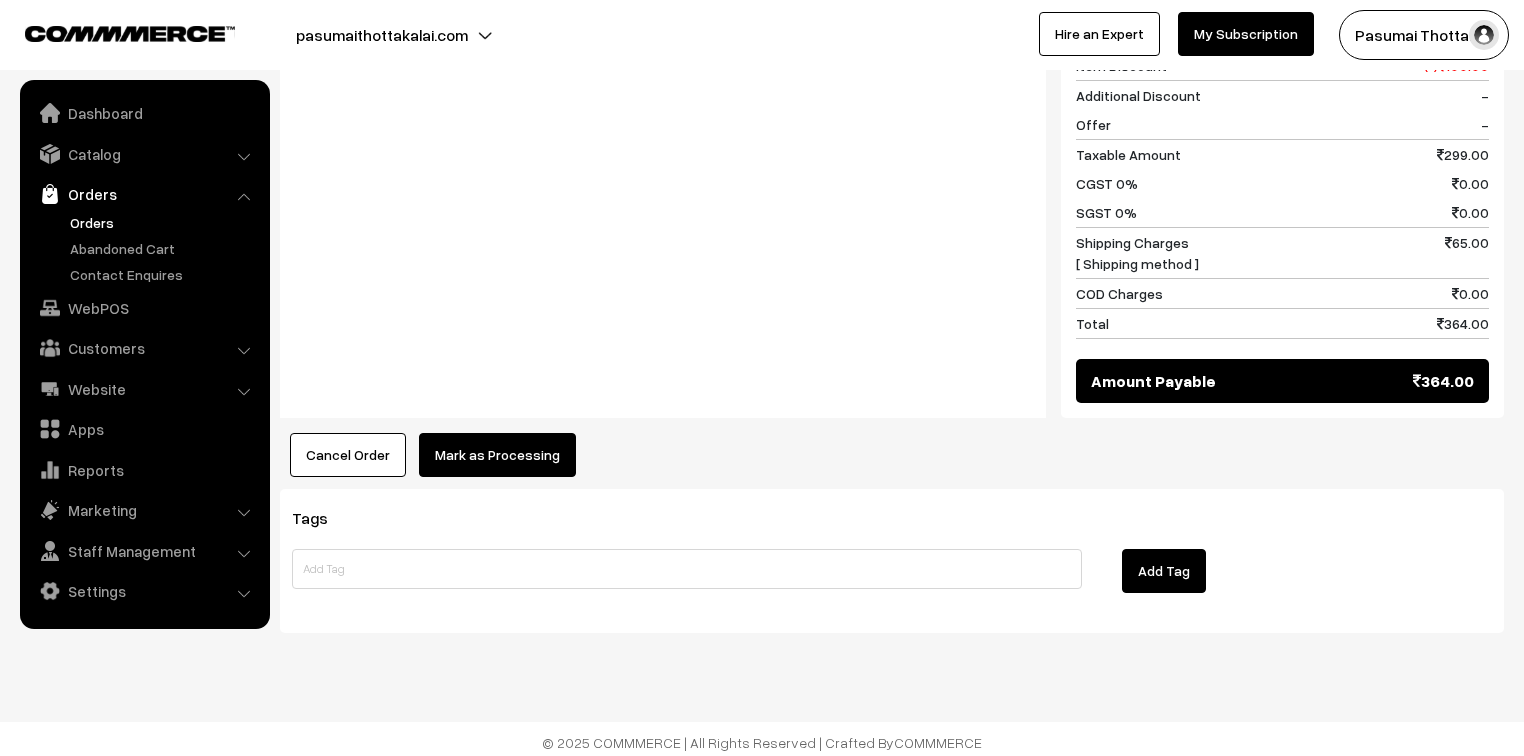 click on "Mark as Processing" at bounding box center (497, 455) 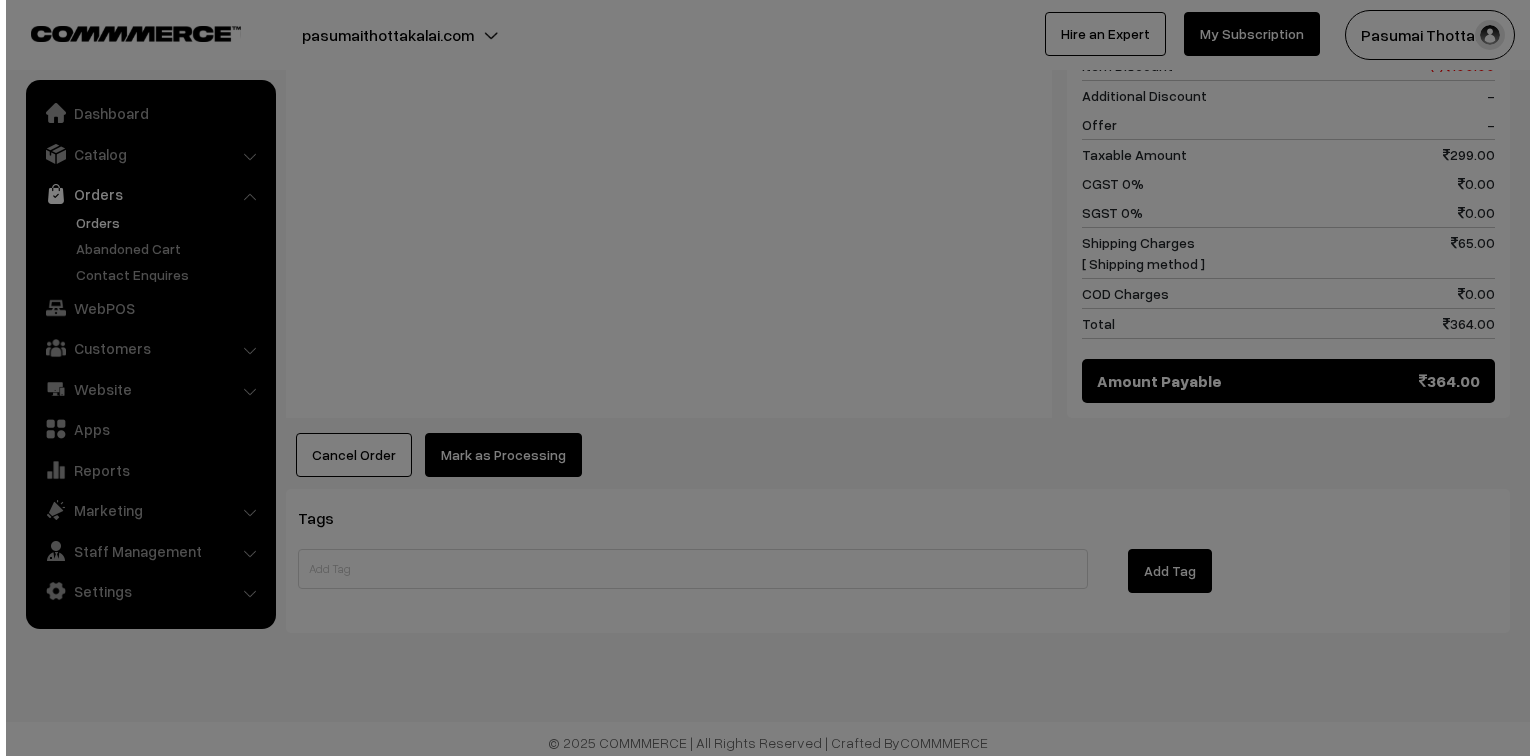 scroll, scrollTop: 909, scrollLeft: 0, axis: vertical 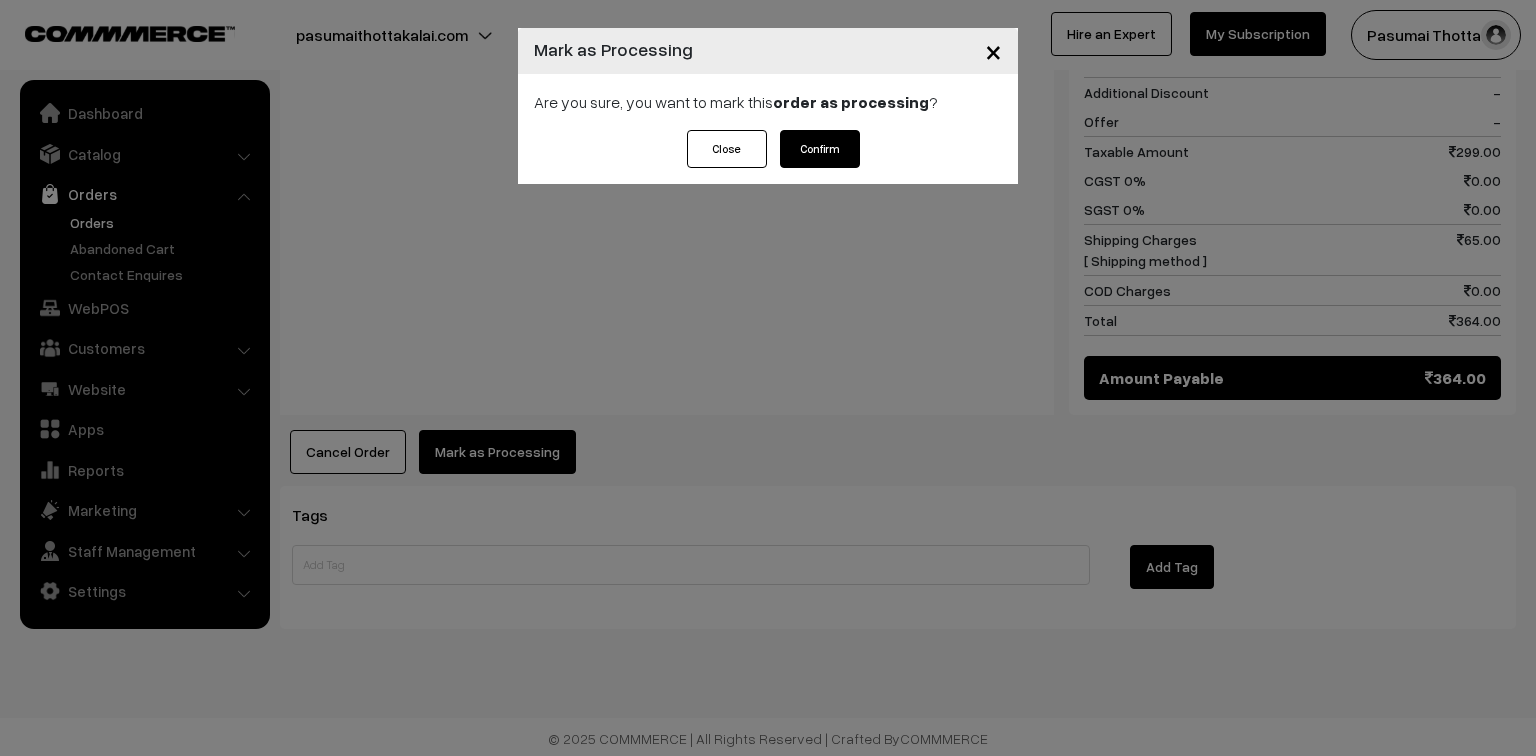 click on "Confirm" at bounding box center [820, 149] 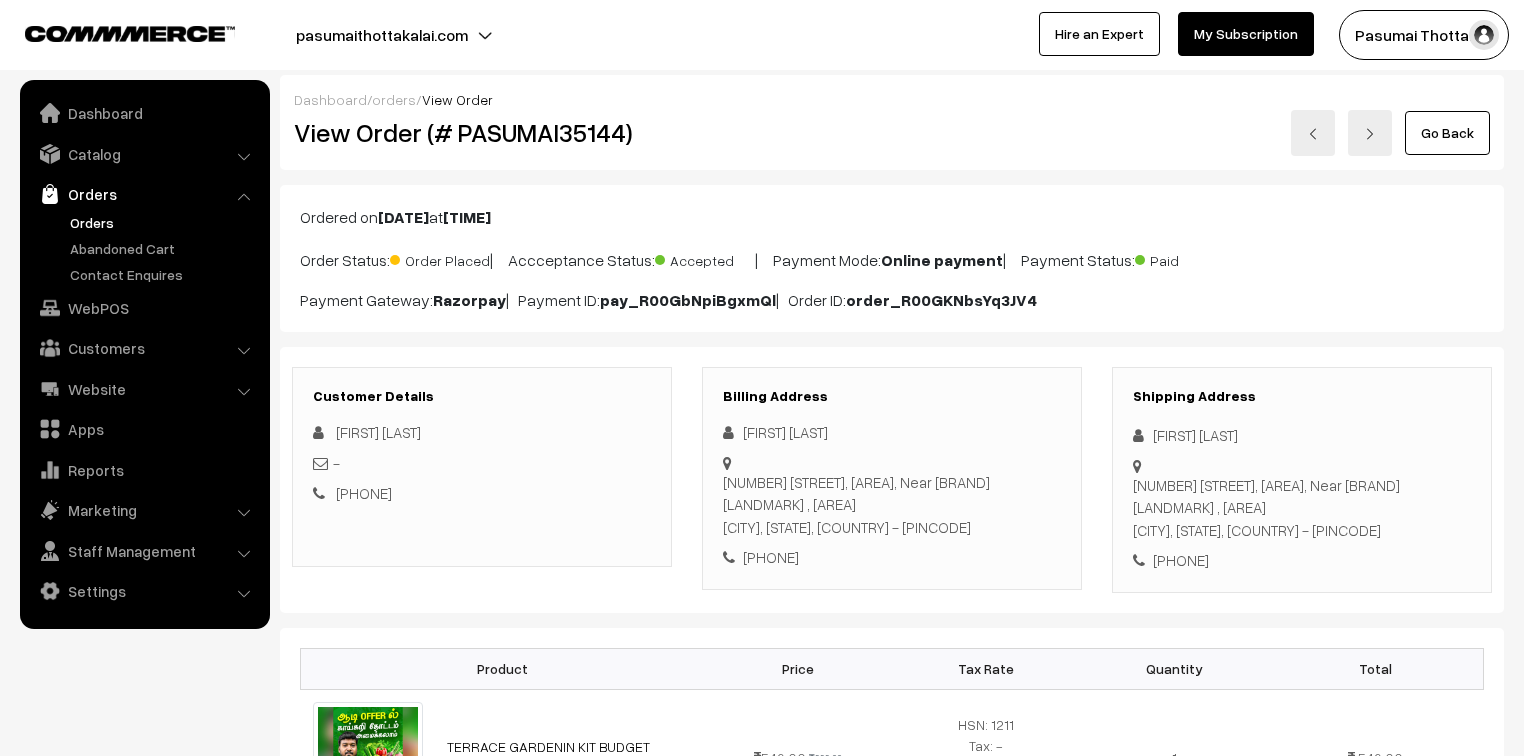 scroll, scrollTop: 160, scrollLeft: 0, axis: vertical 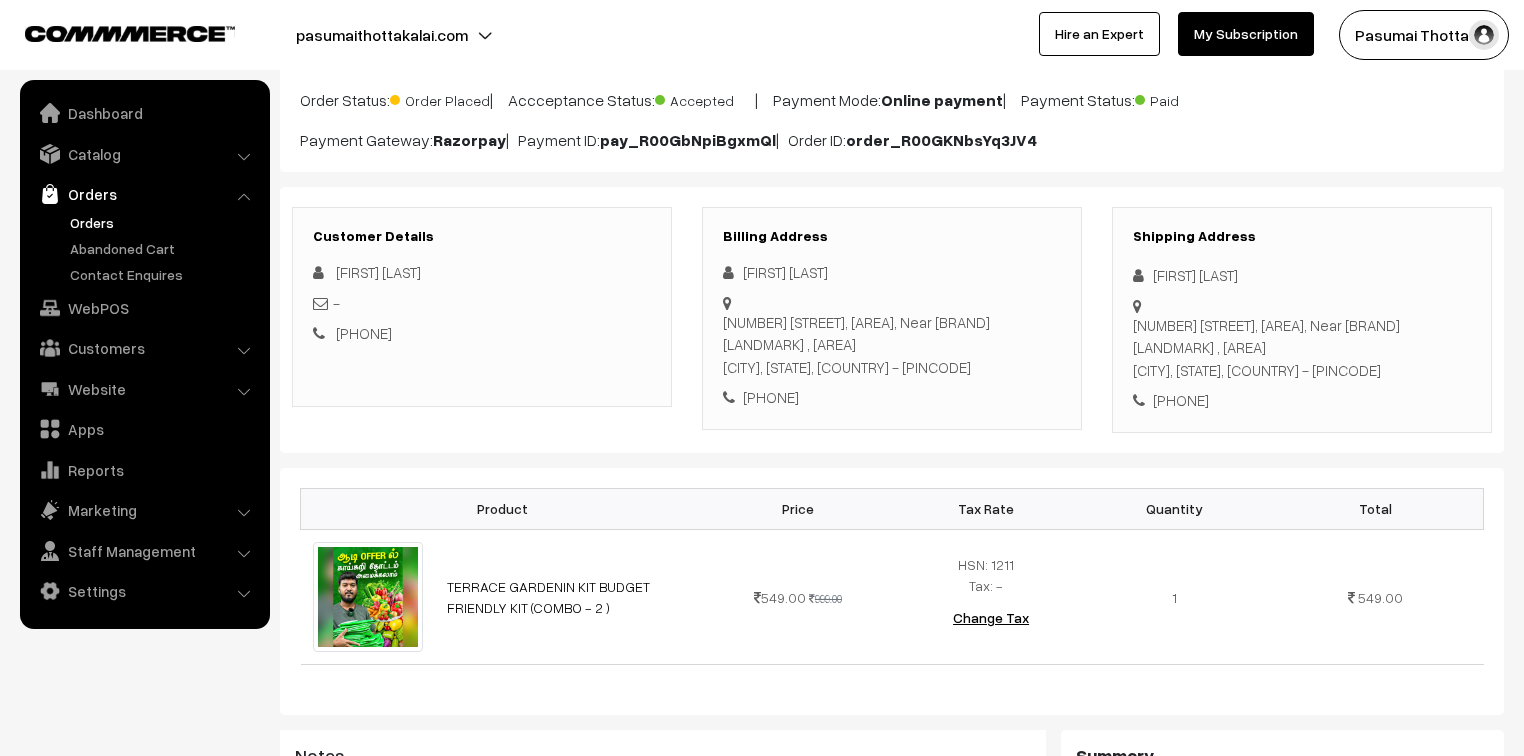 drag, startPoint x: 1149, startPoint y: 274, endPoint x: 1292, endPoint y: 395, distance: 187.32326 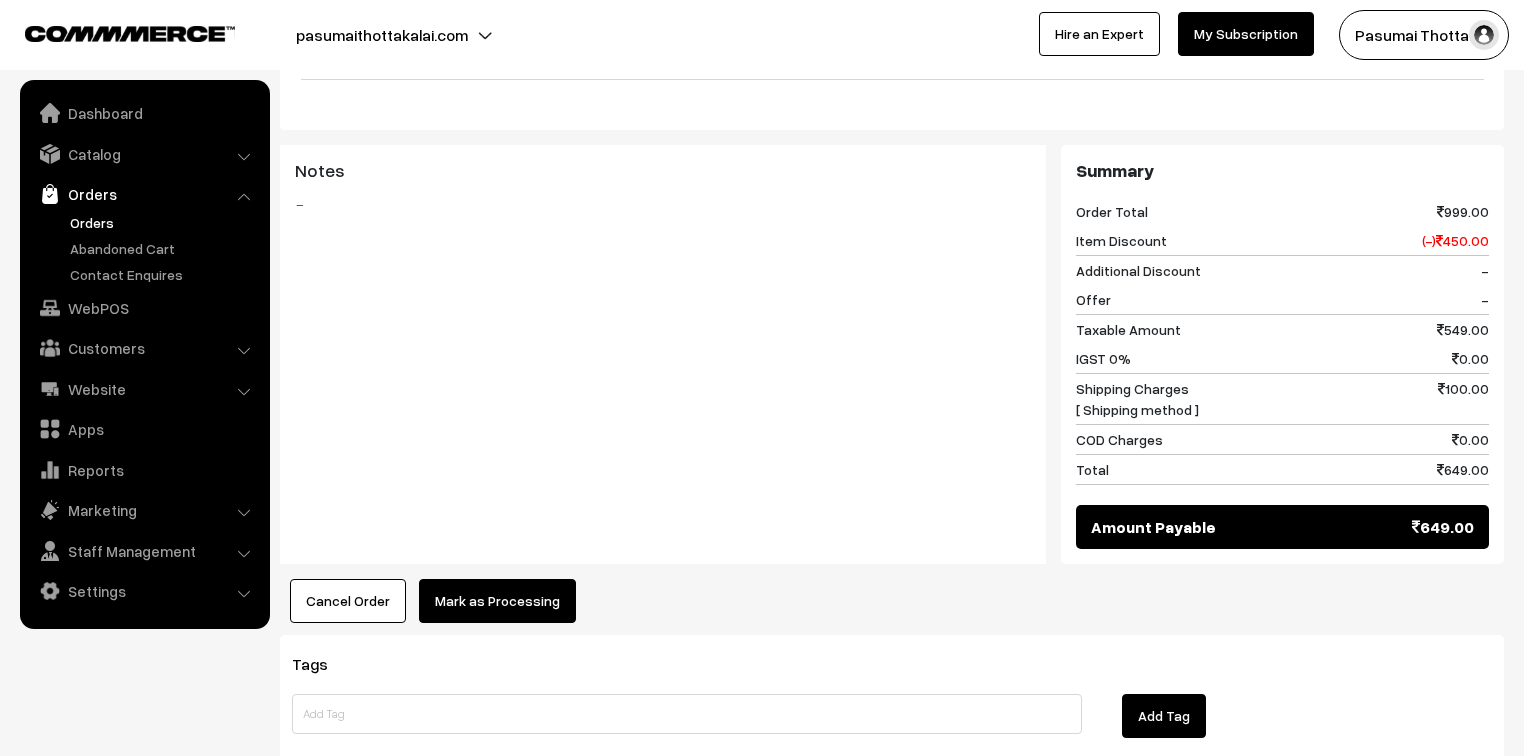 scroll, scrollTop: 894, scrollLeft: 0, axis: vertical 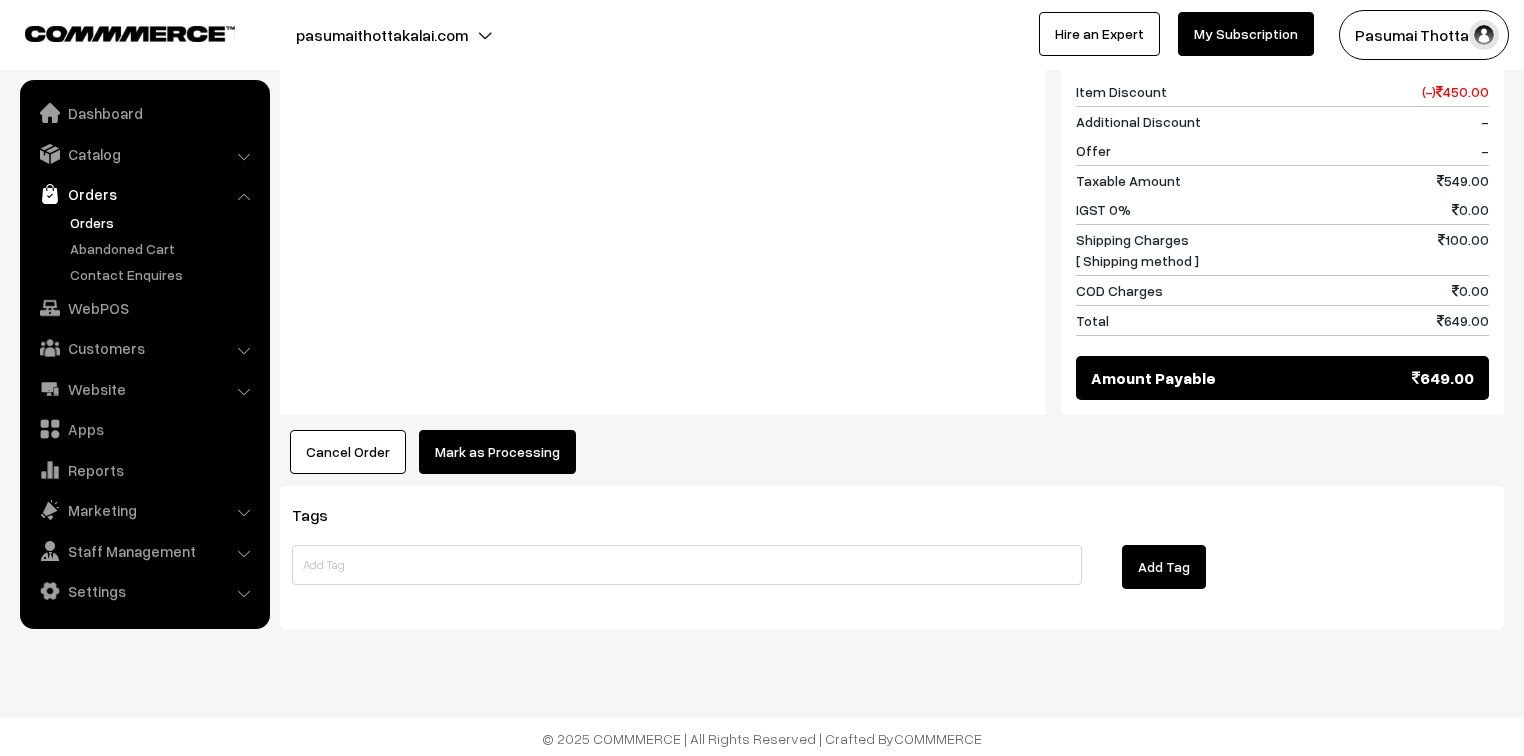 click on "Mark as Processing" at bounding box center (497, 452) 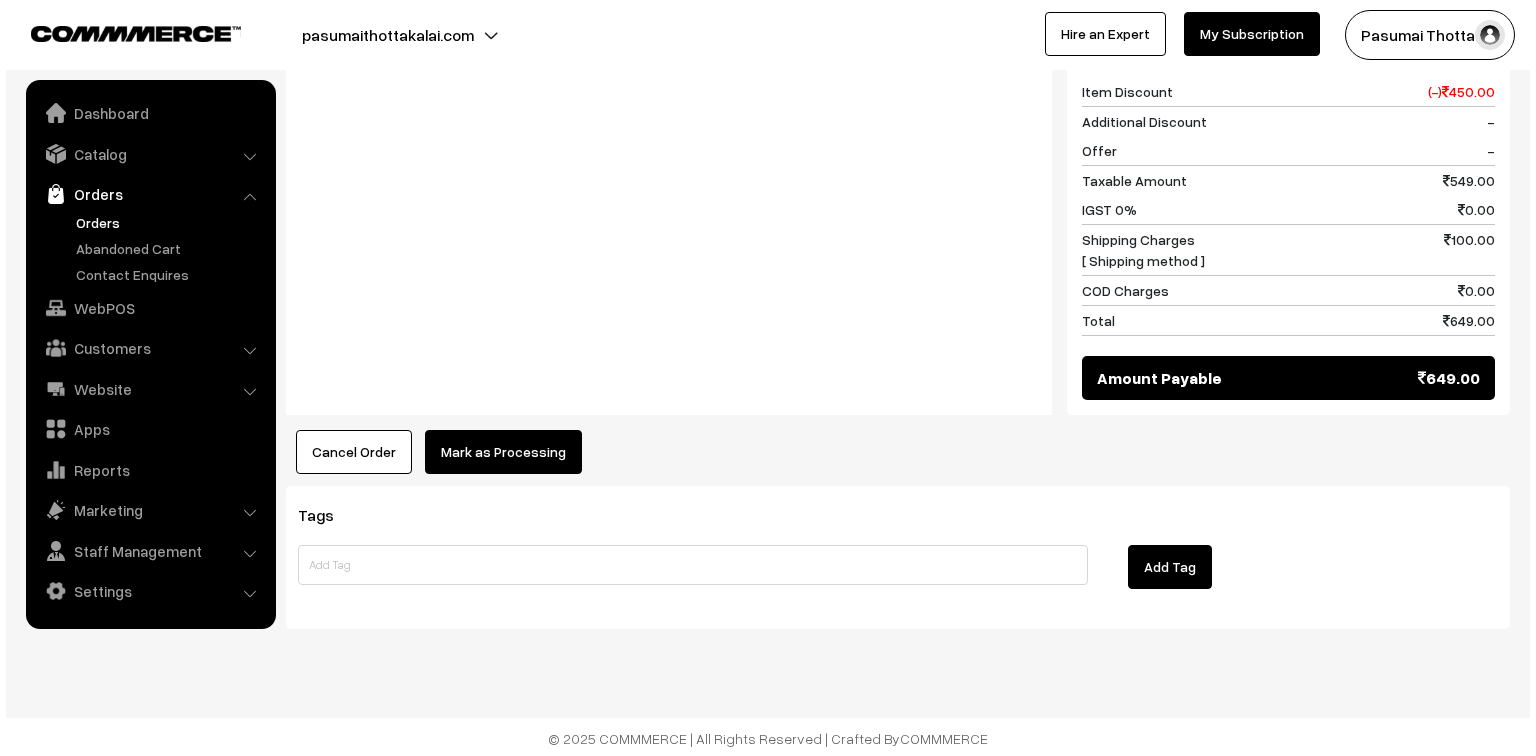 scroll, scrollTop: 895, scrollLeft: 0, axis: vertical 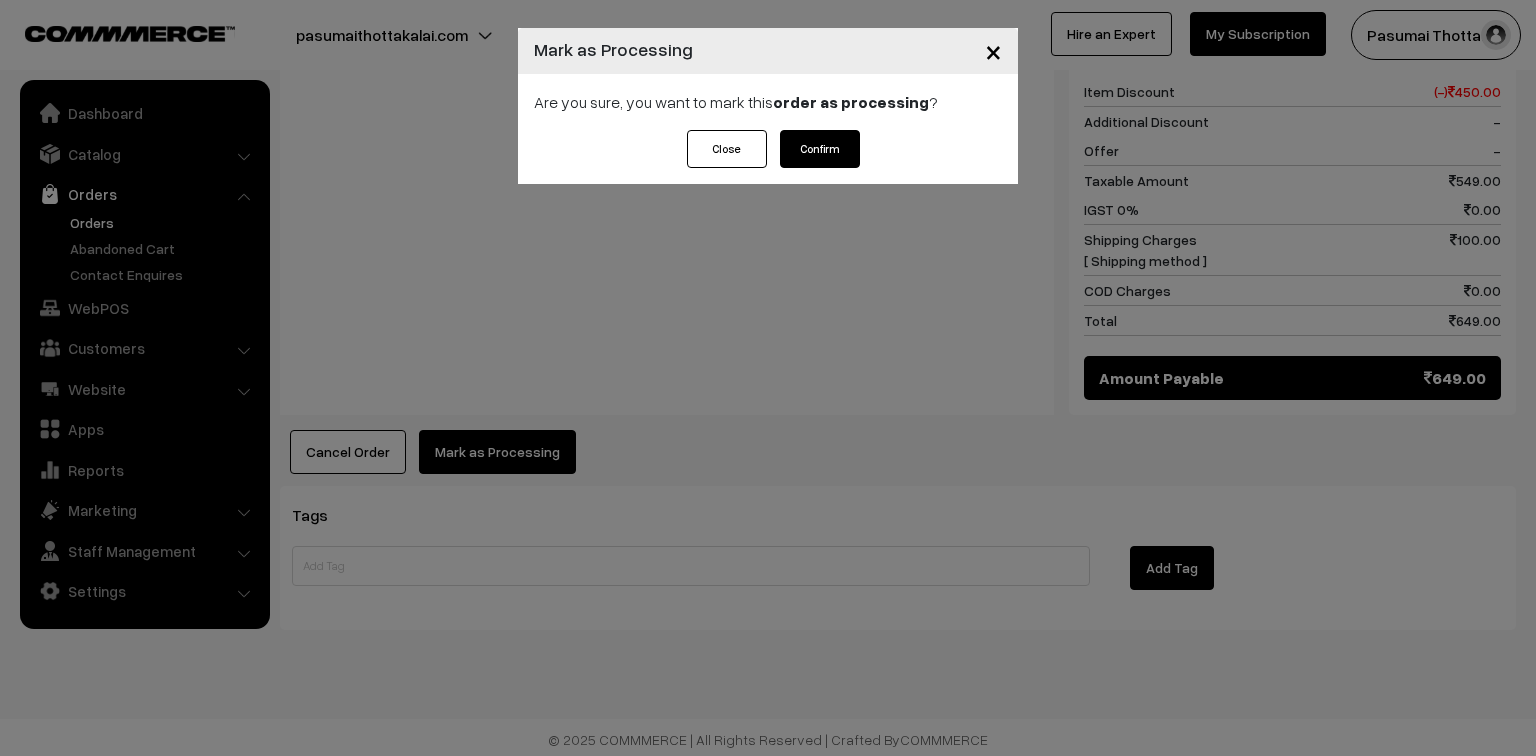 click on "Confirm" at bounding box center (820, 149) 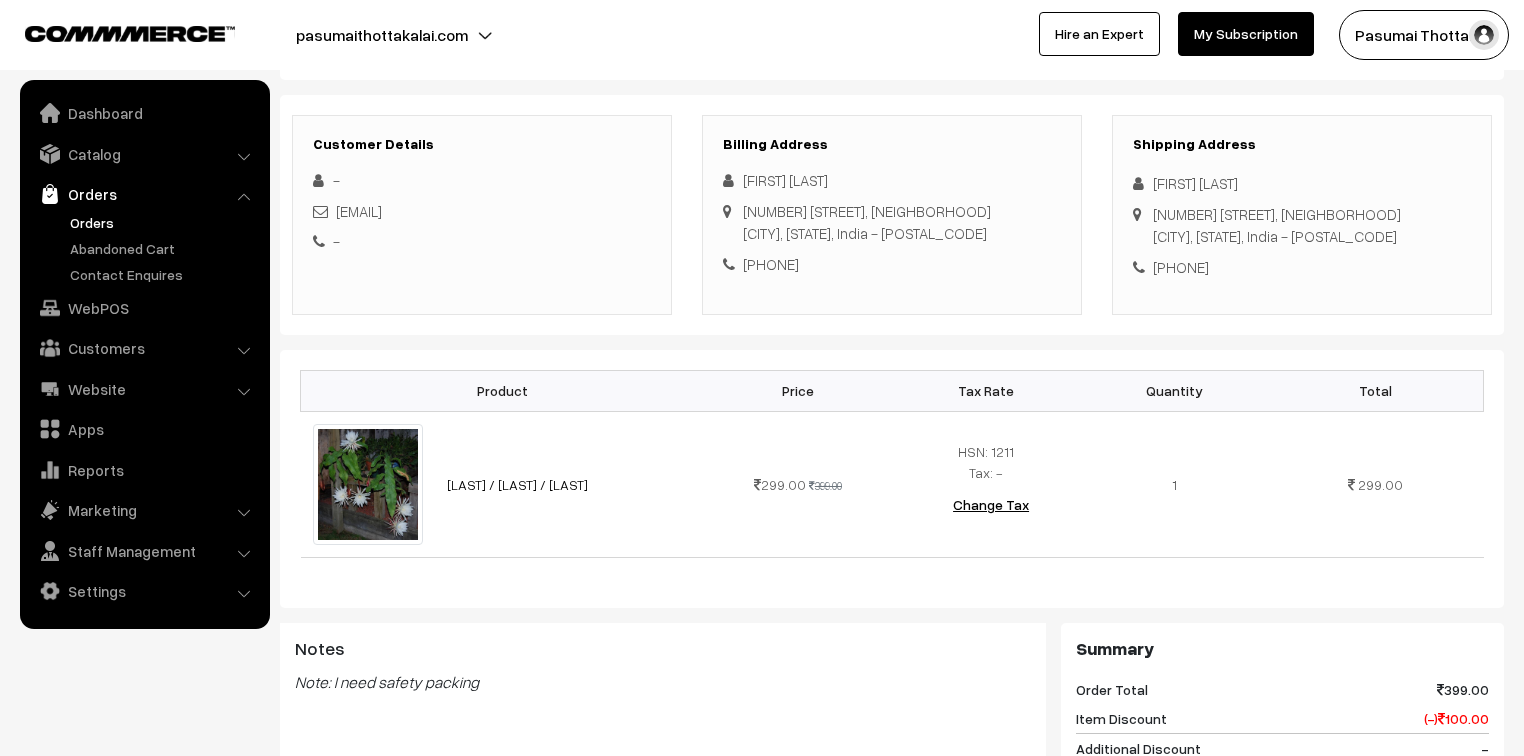scroll, scrollTop: 240, scrollLeft: 0, axis: vertical 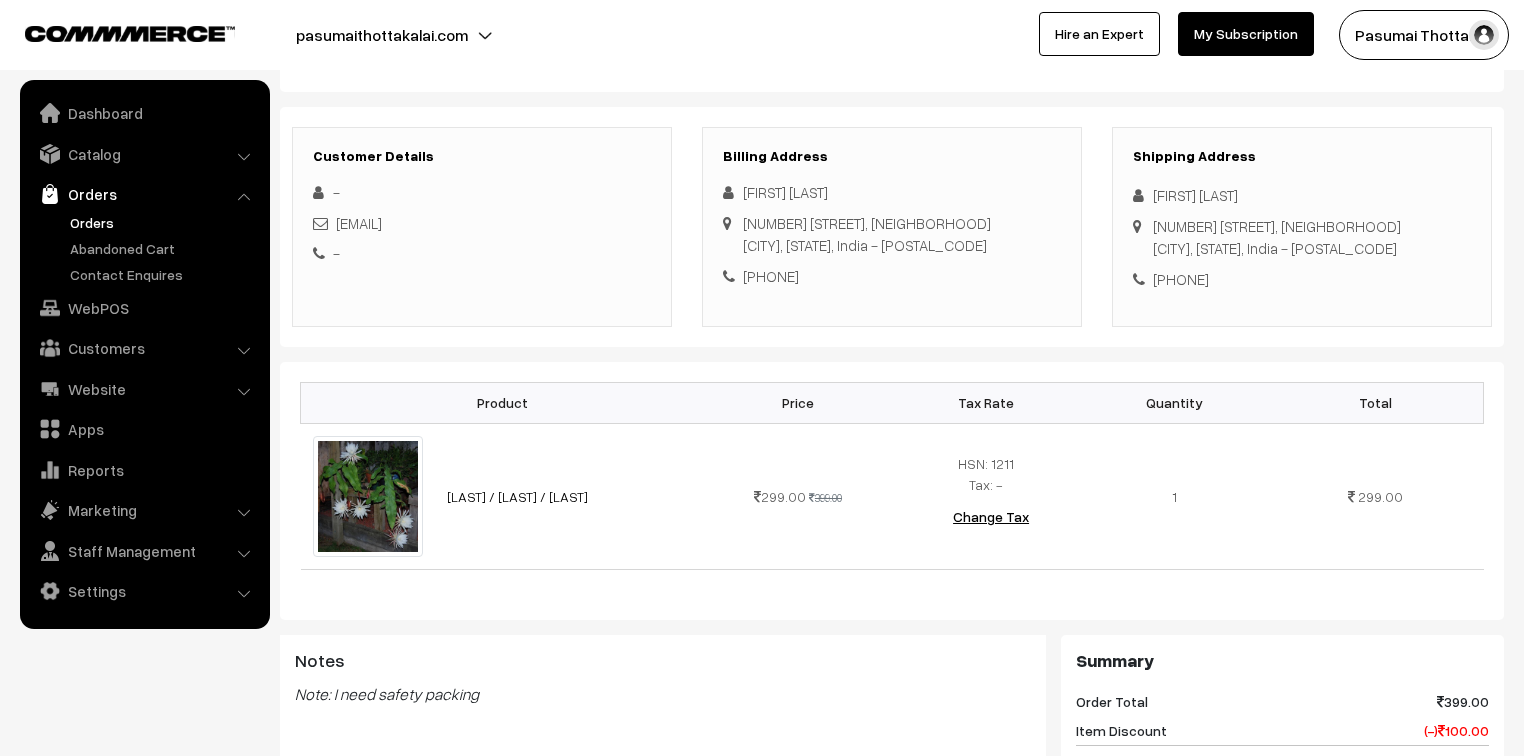 drag, startPoint x: 1153, startPoint y: 200, endPoint x: 1265, endPoint y: 269, distance: 131.54848 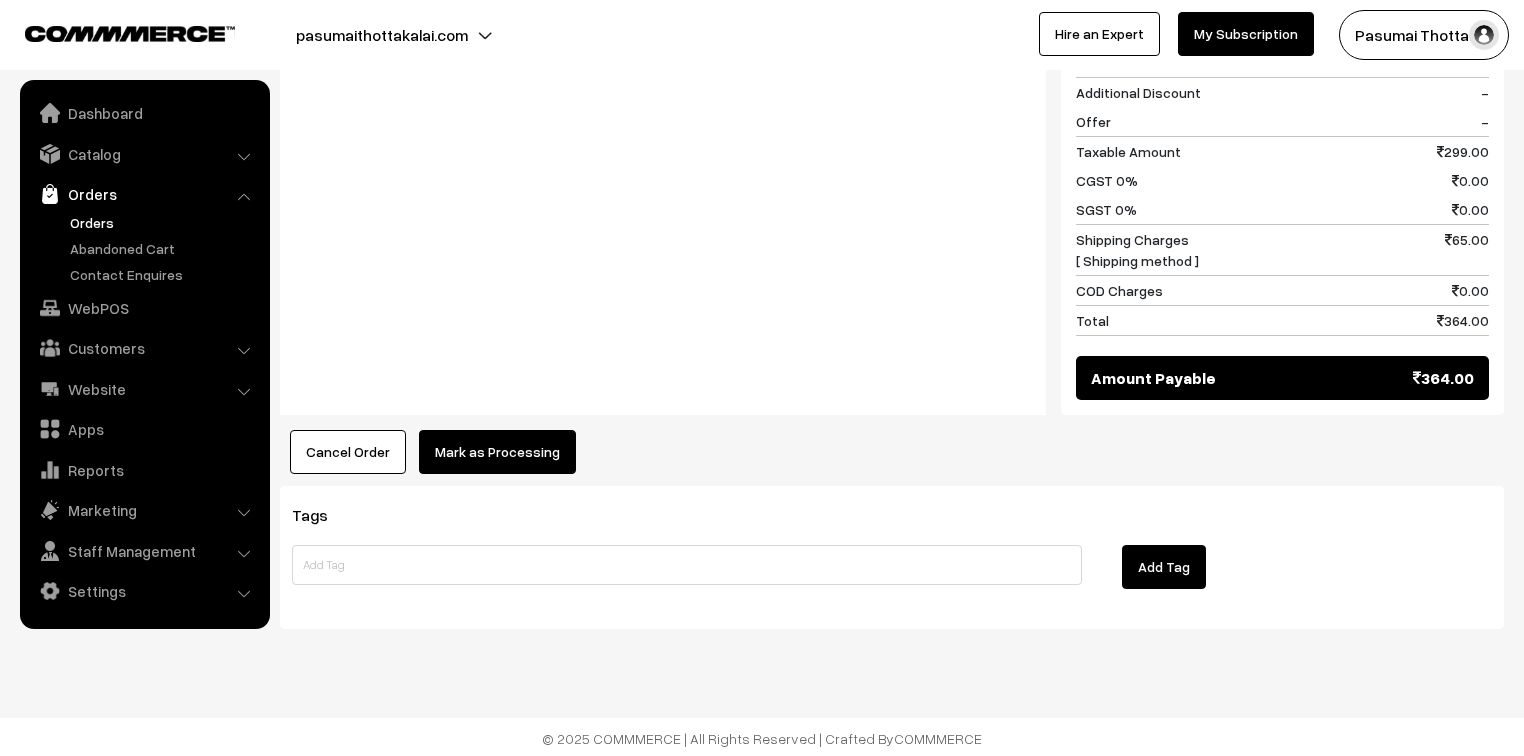 click on "Mark as Processing" at bounding box center (497, 452) 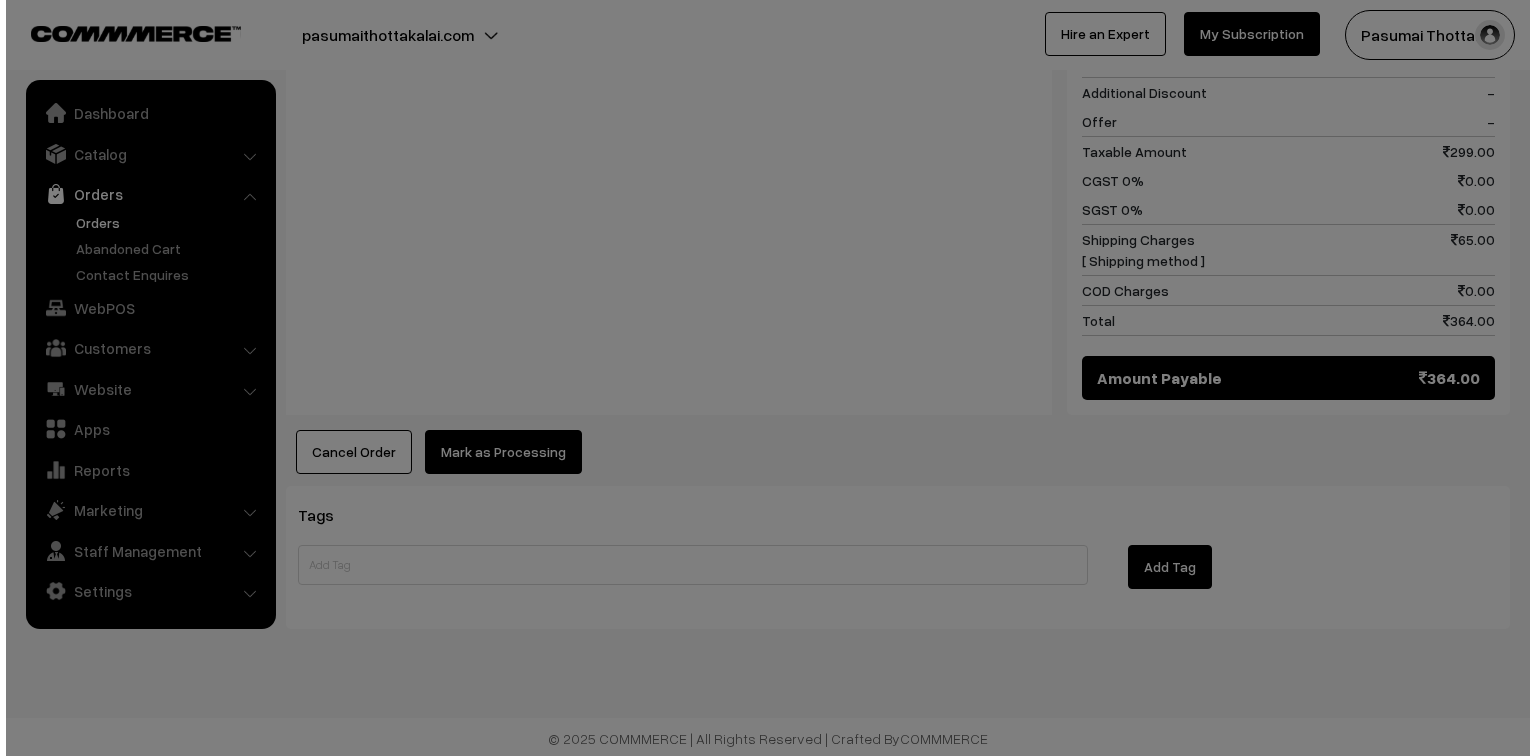 scroll, scrollTop: 909, scrollLeft: 0, axis: vertical 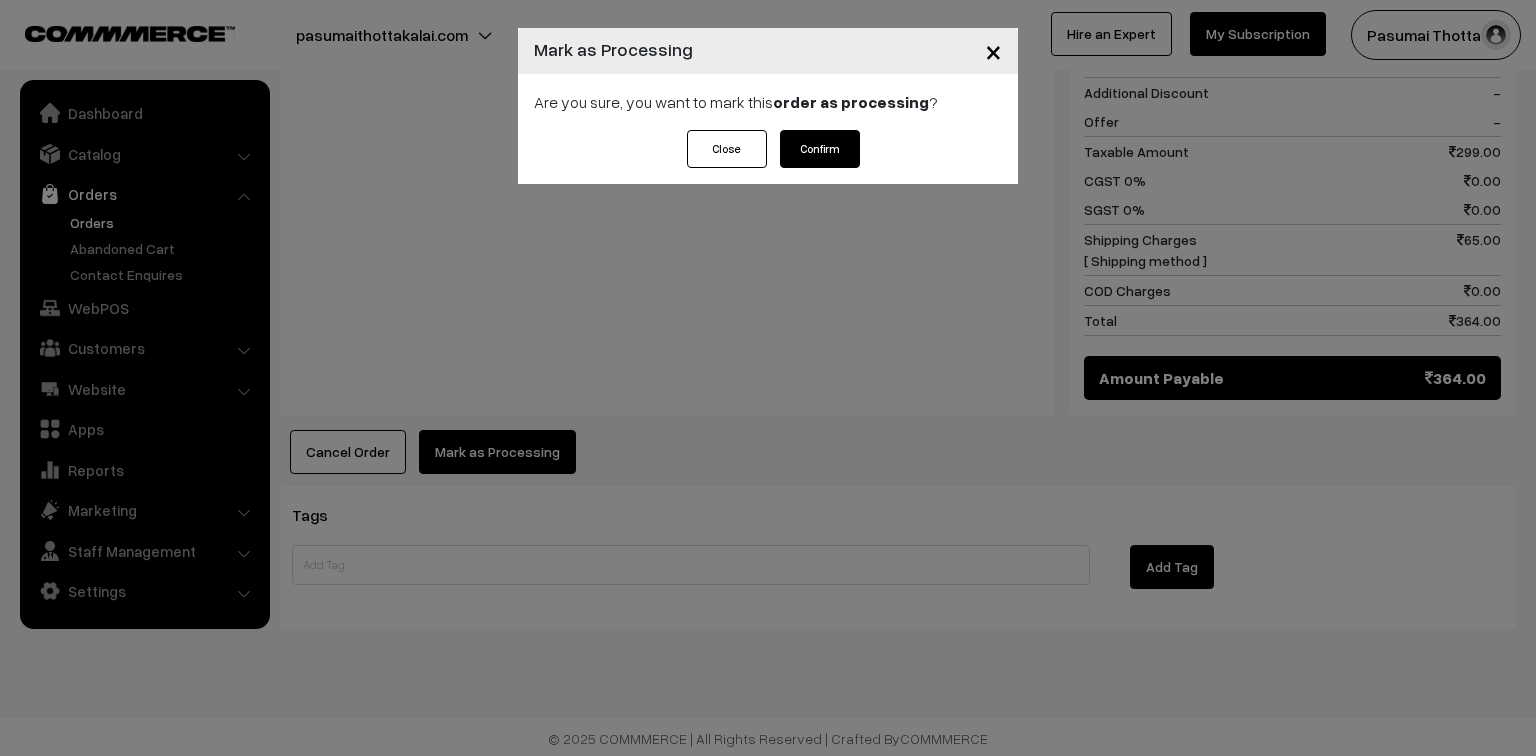 click on "Are you sure, you want to mark this  order as processing  ?" at bounding box center (768, 102) 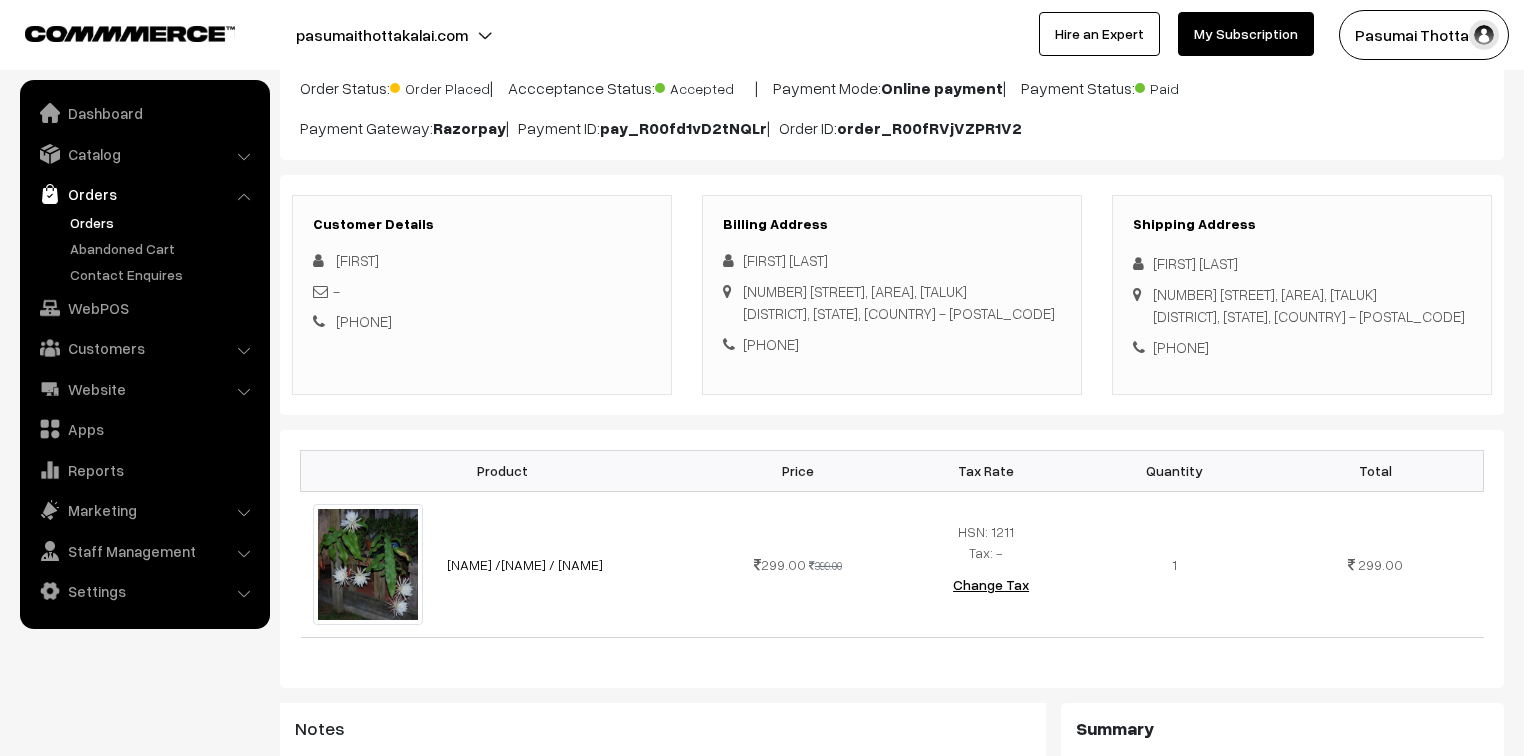 scroll, scrollTop: 160, scrollLeft: 0, axis: vertical 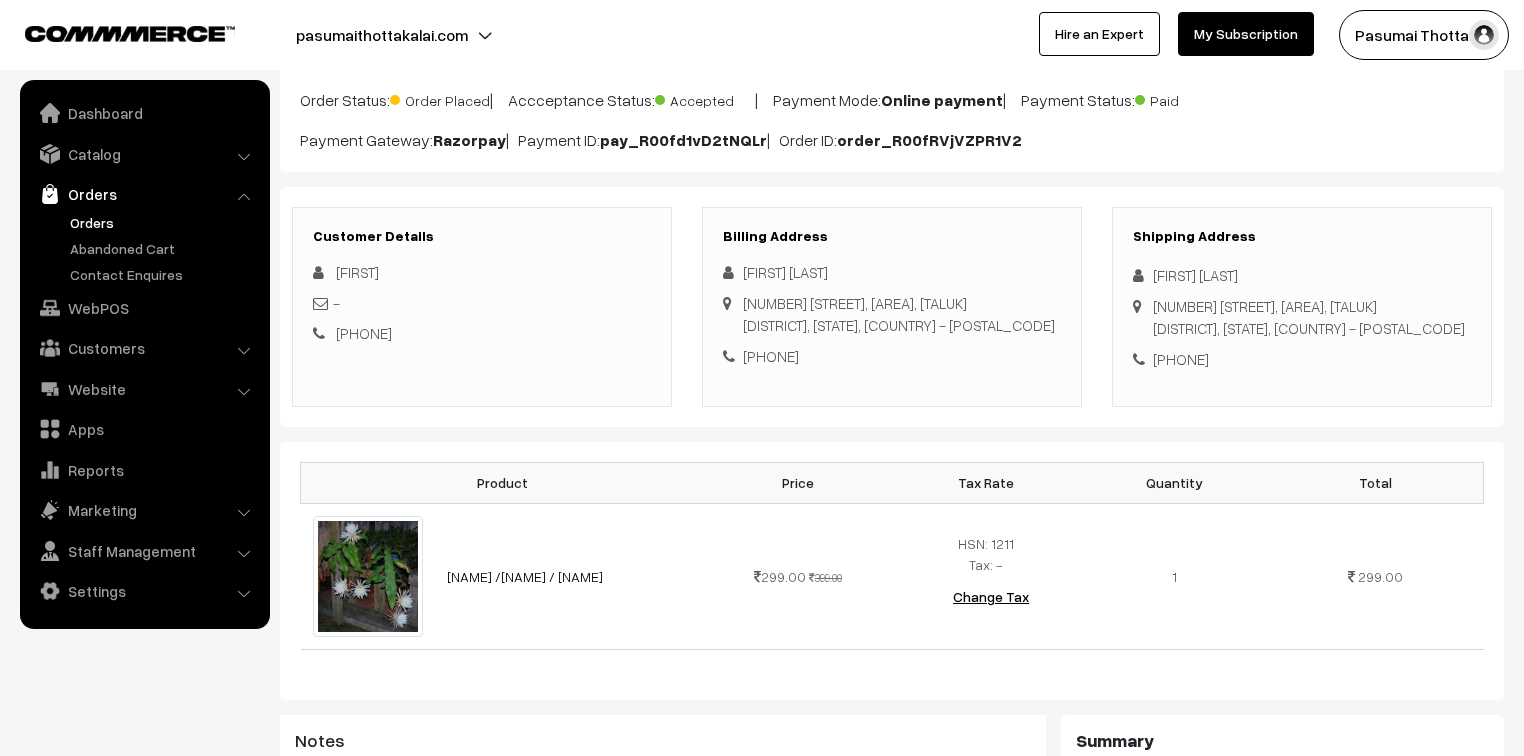 drag, startPoint x: 1152, startPoint y: 276, endPoint x: 1275, endPoint y: 405, distance: 178.24141 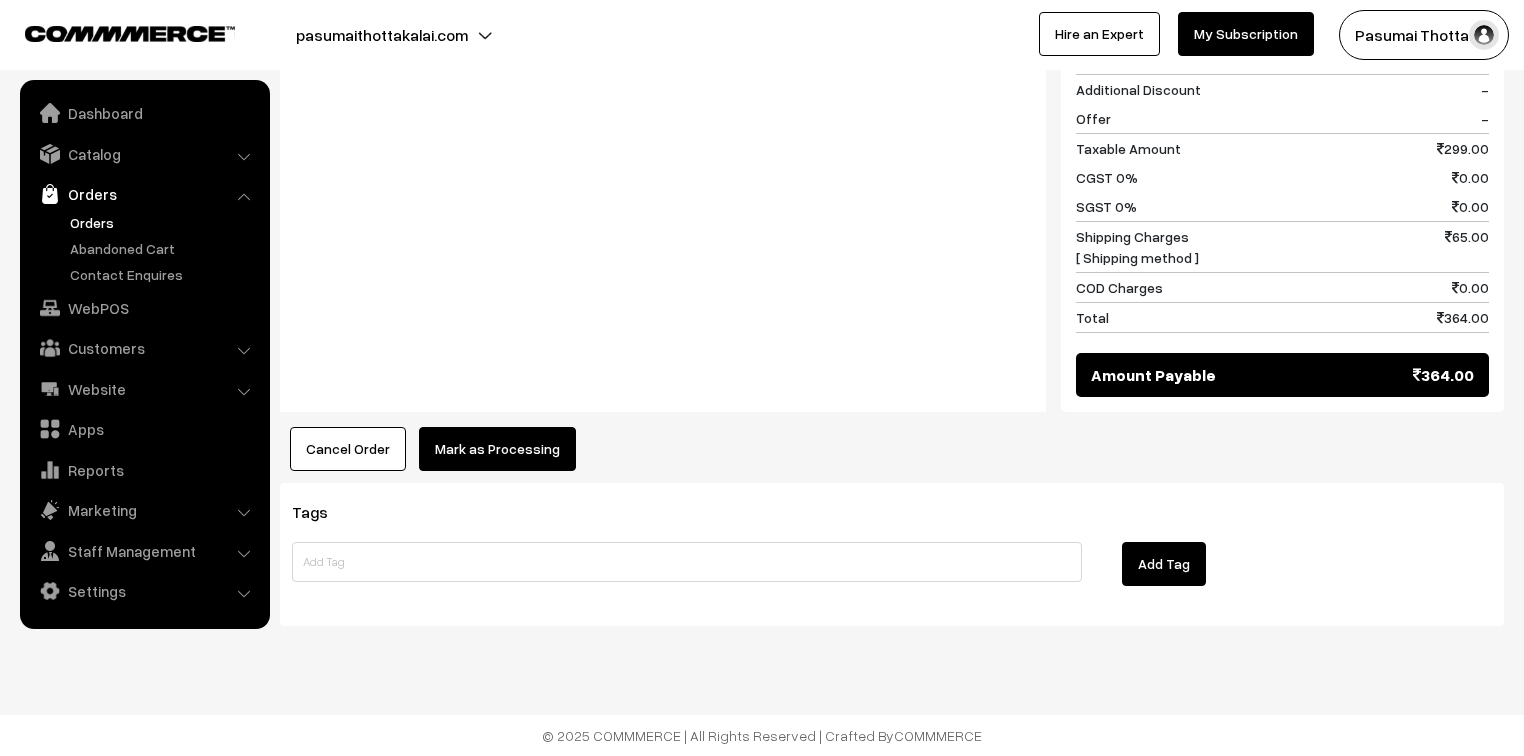 click on "Mark as Processing" at bounding box center [497, 449] 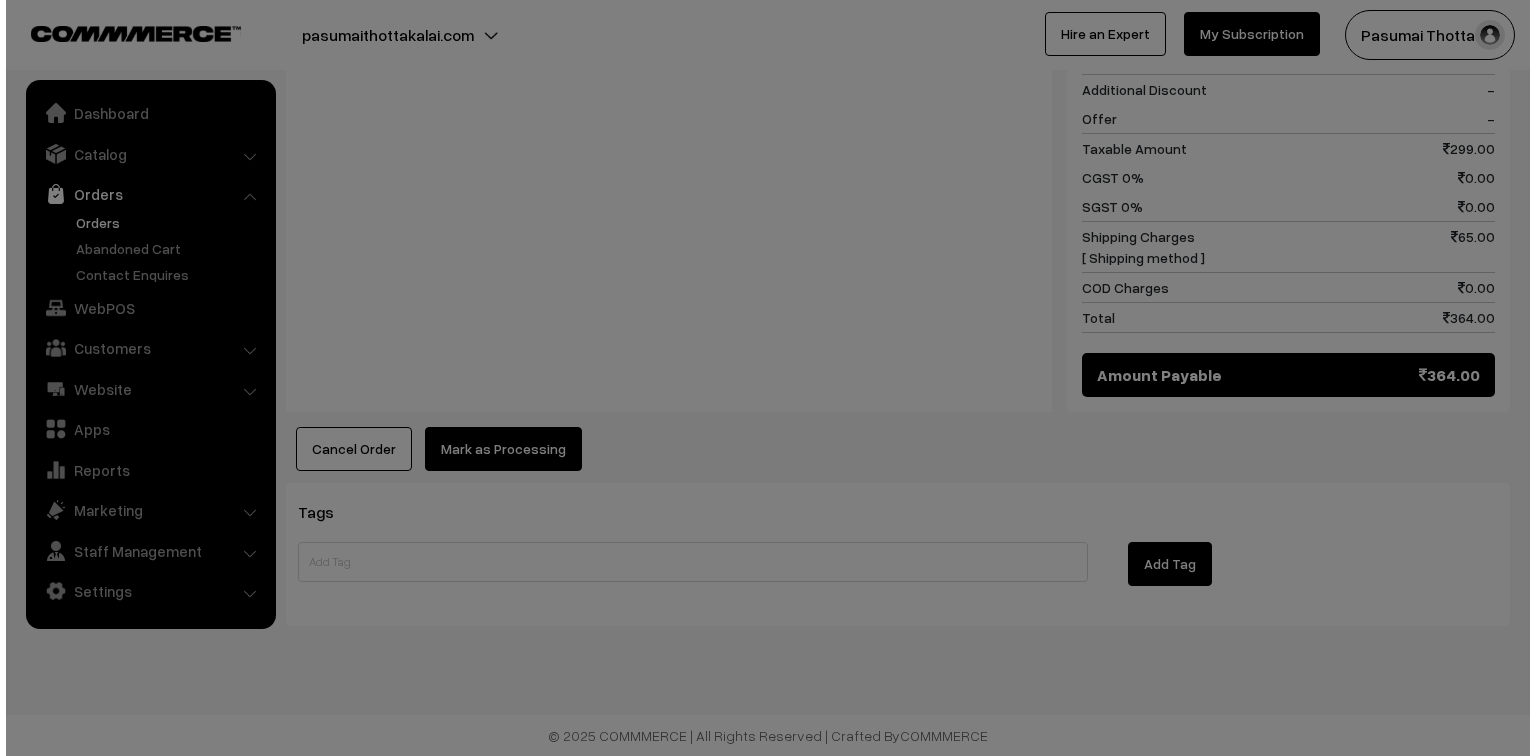 scroll, scrollTop: 935, scrollLeft: 0, axis: vertical 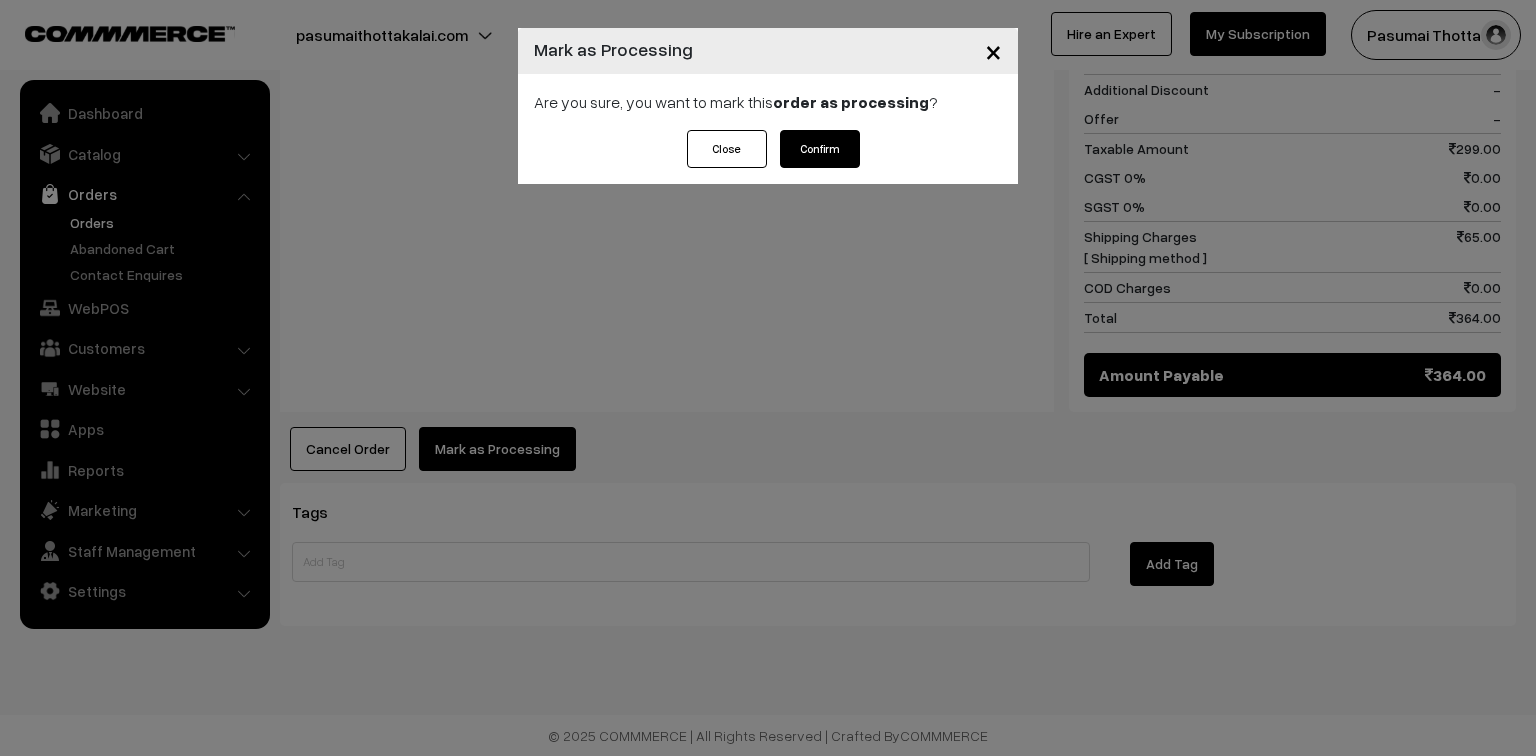 click on "Confirm" at bounding box center (820, 149) 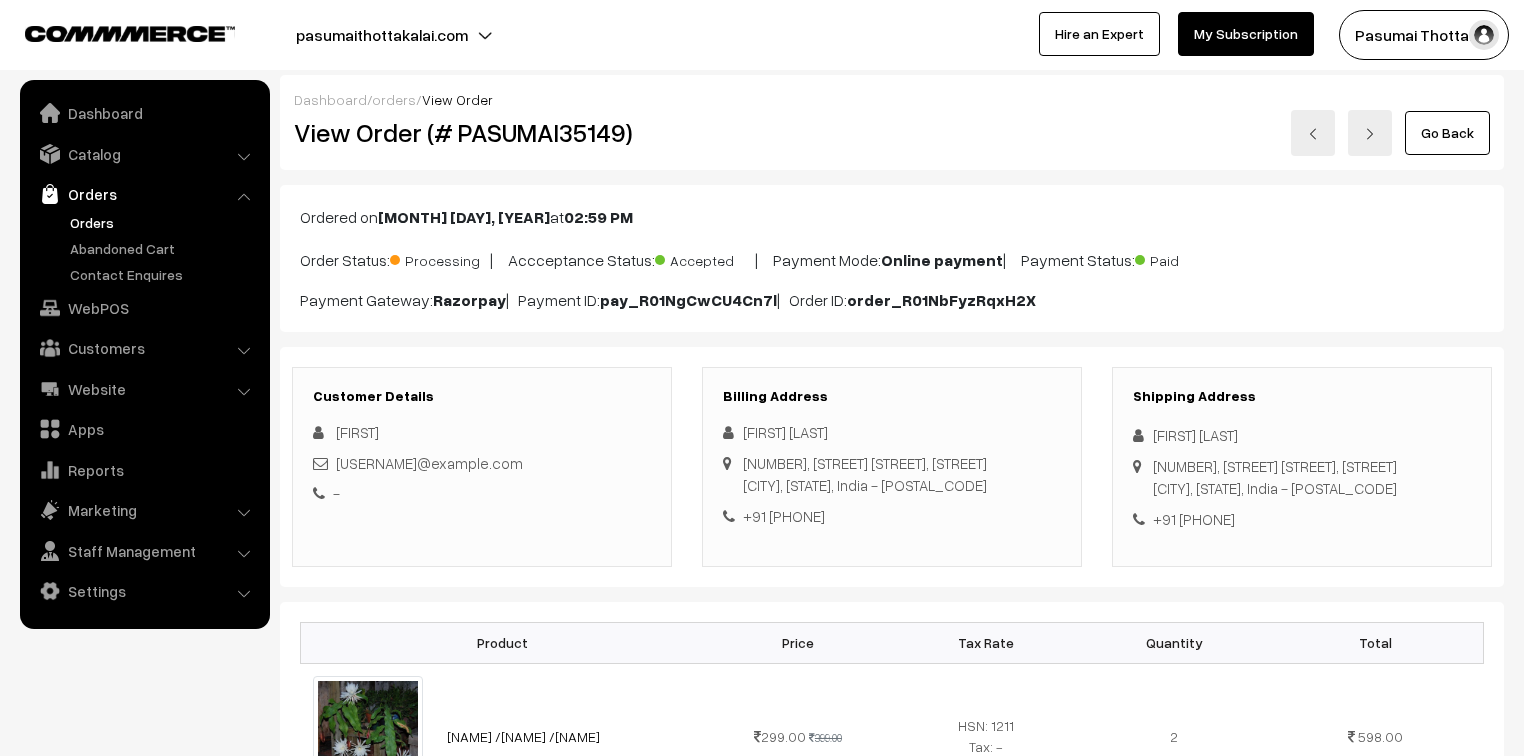 scroll, scrollTop: 0, scrollLeft: 0, axis: both 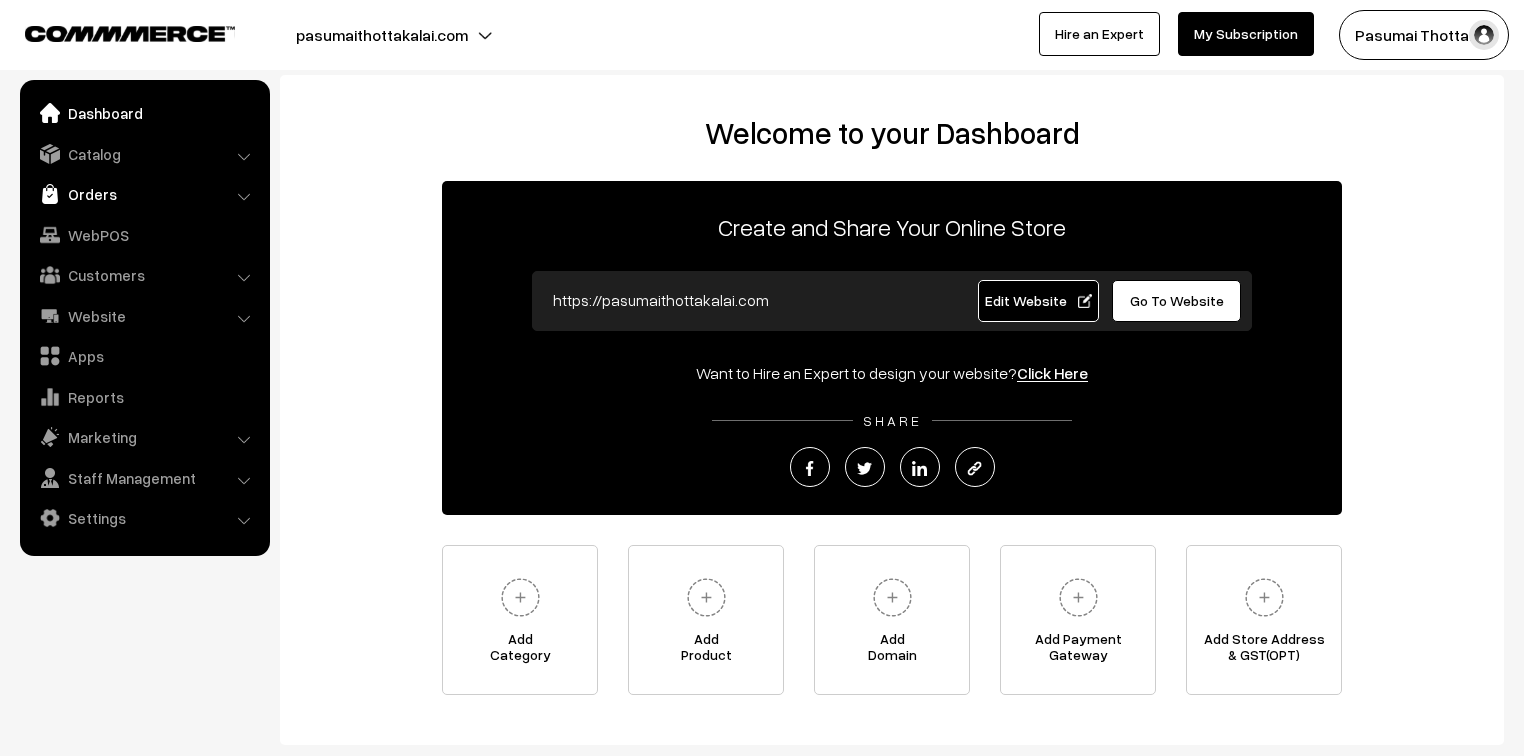 click on "Orders" at bounding box center [144, 194] 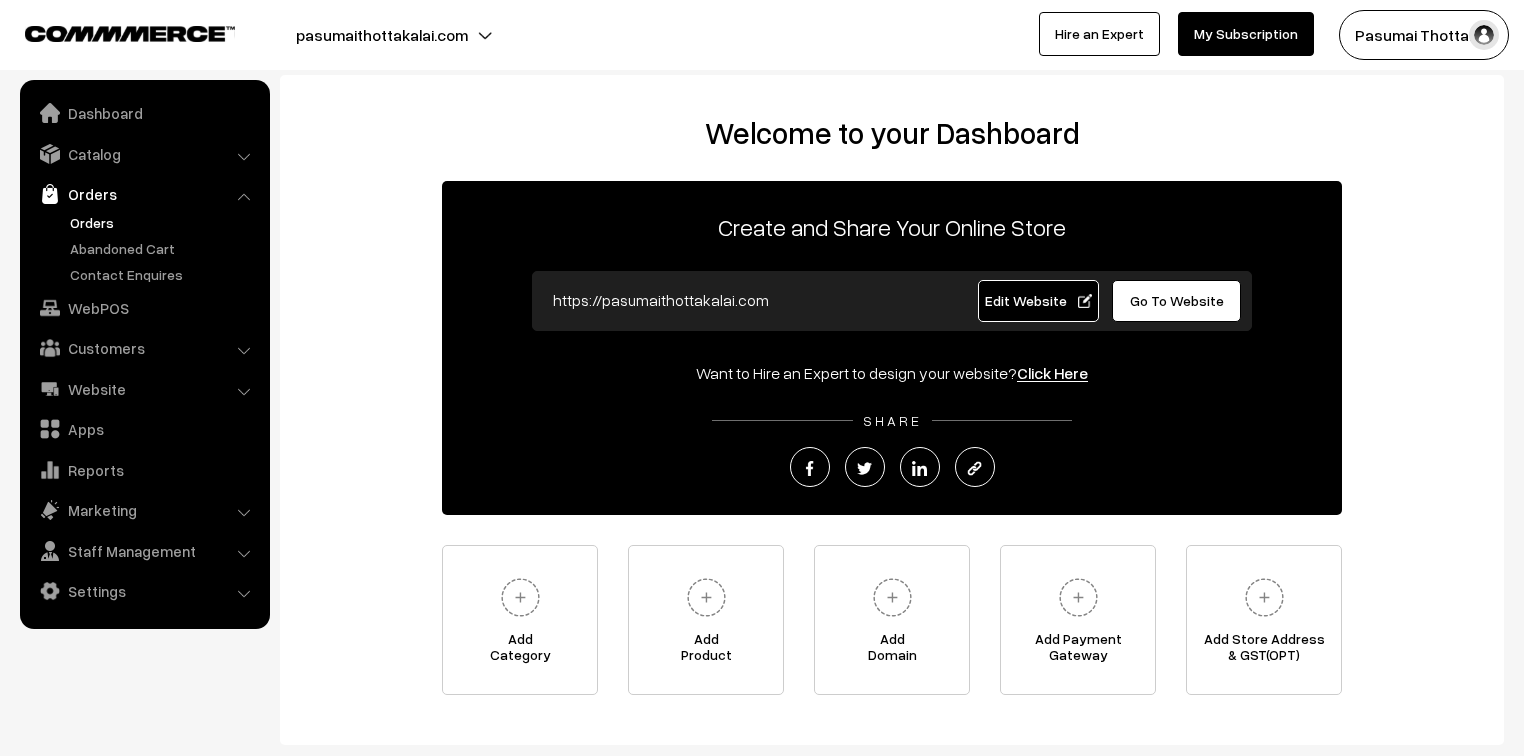 click on "Orders" at bounding box center (164, 222) 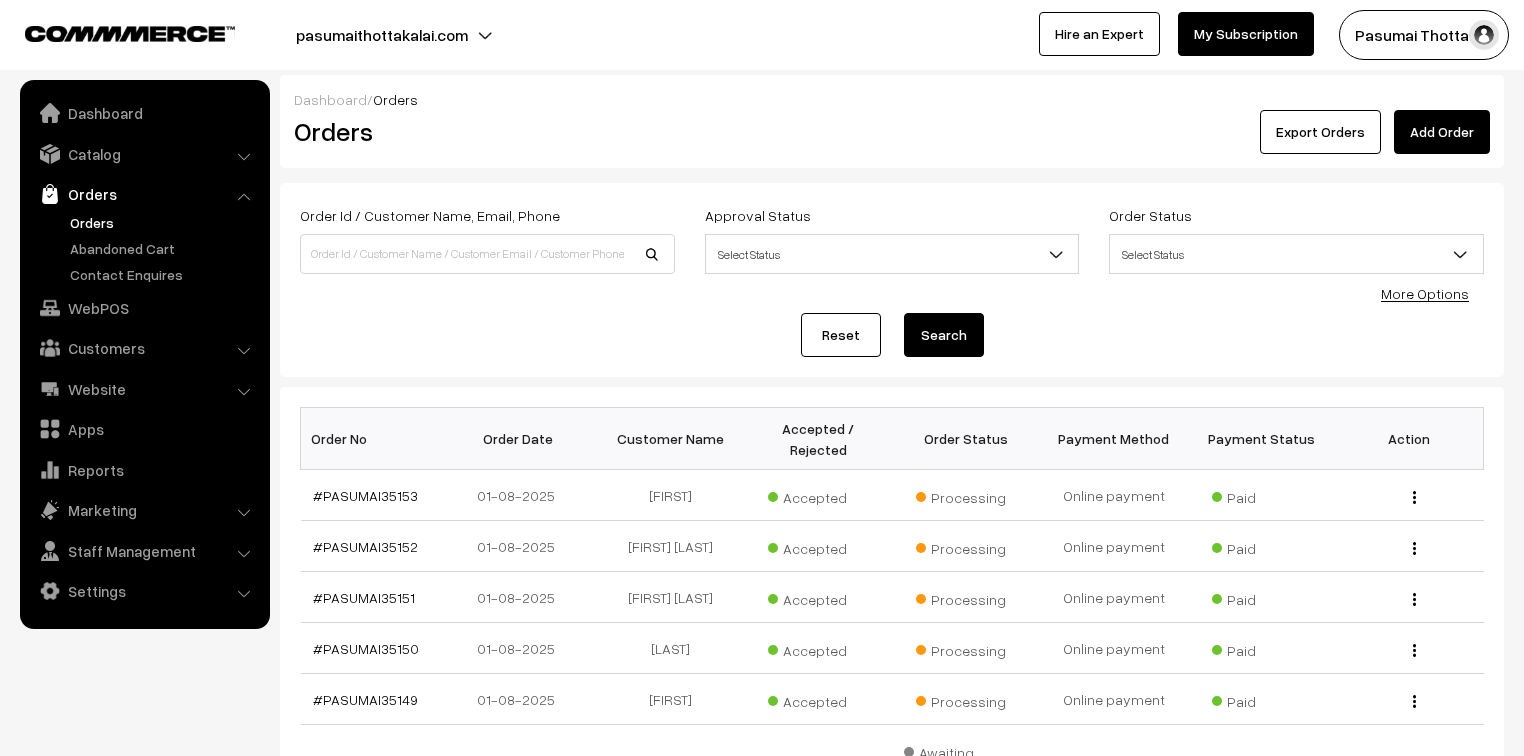 scroll, scrollTop: 0, scrollLeft: 0, axis: both 